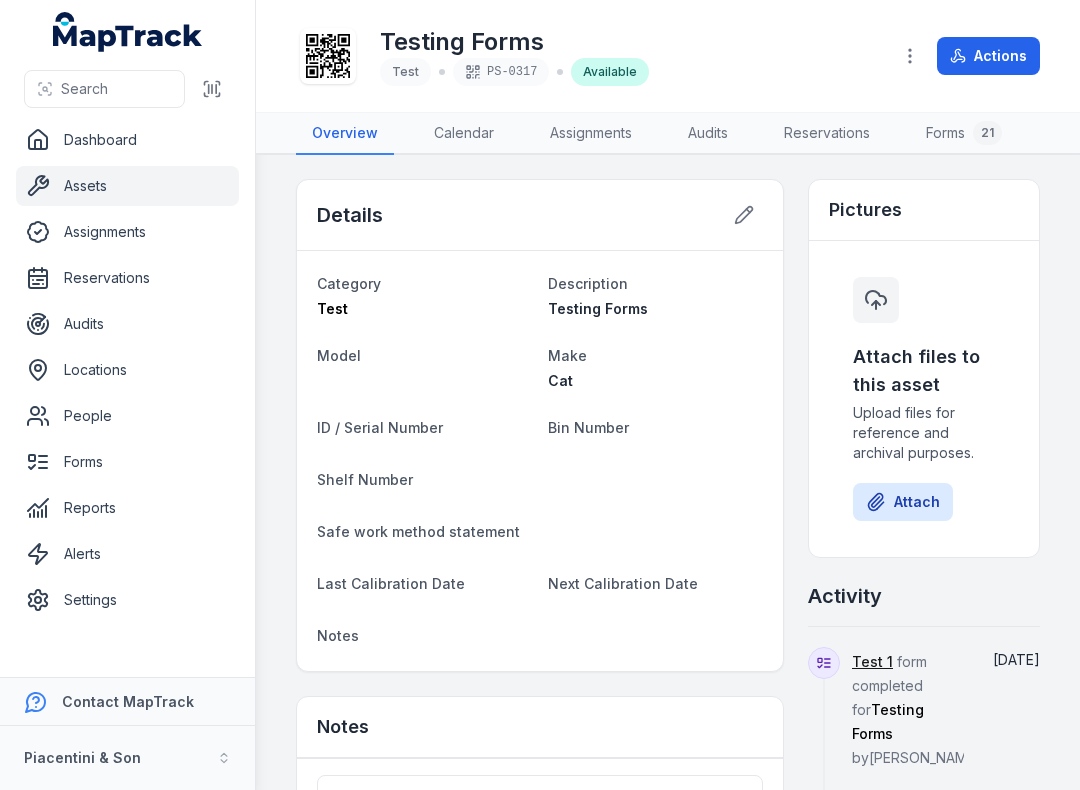 scroll, scrollTop: 0, scrollLeft: 0, axis: both 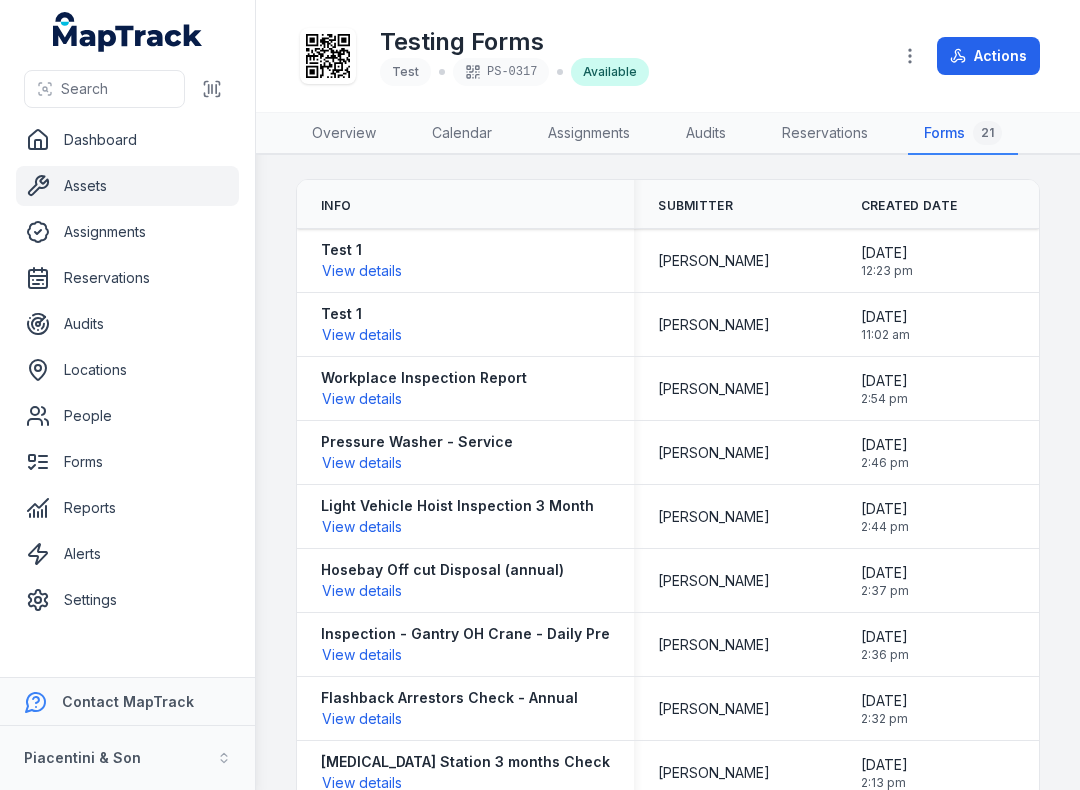 click on "View details" at bounding box center [362, 271] 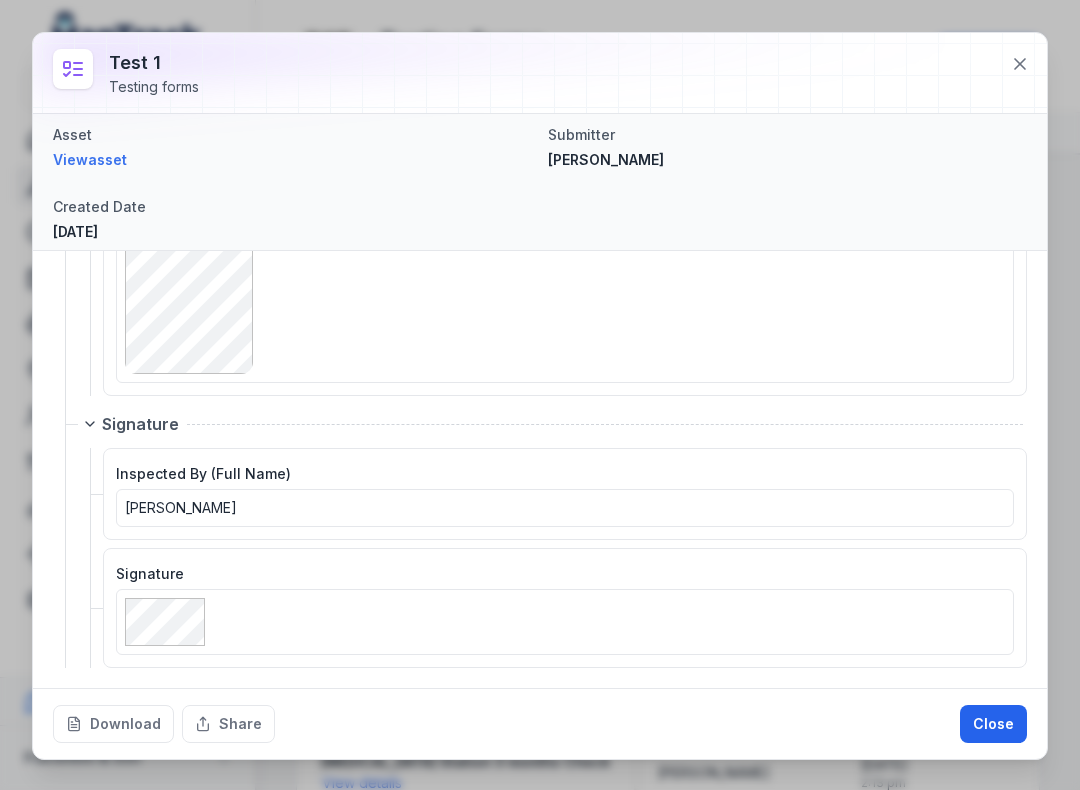 scroll, scrollTop: 841, scrollLeft: 0, axis: vertical 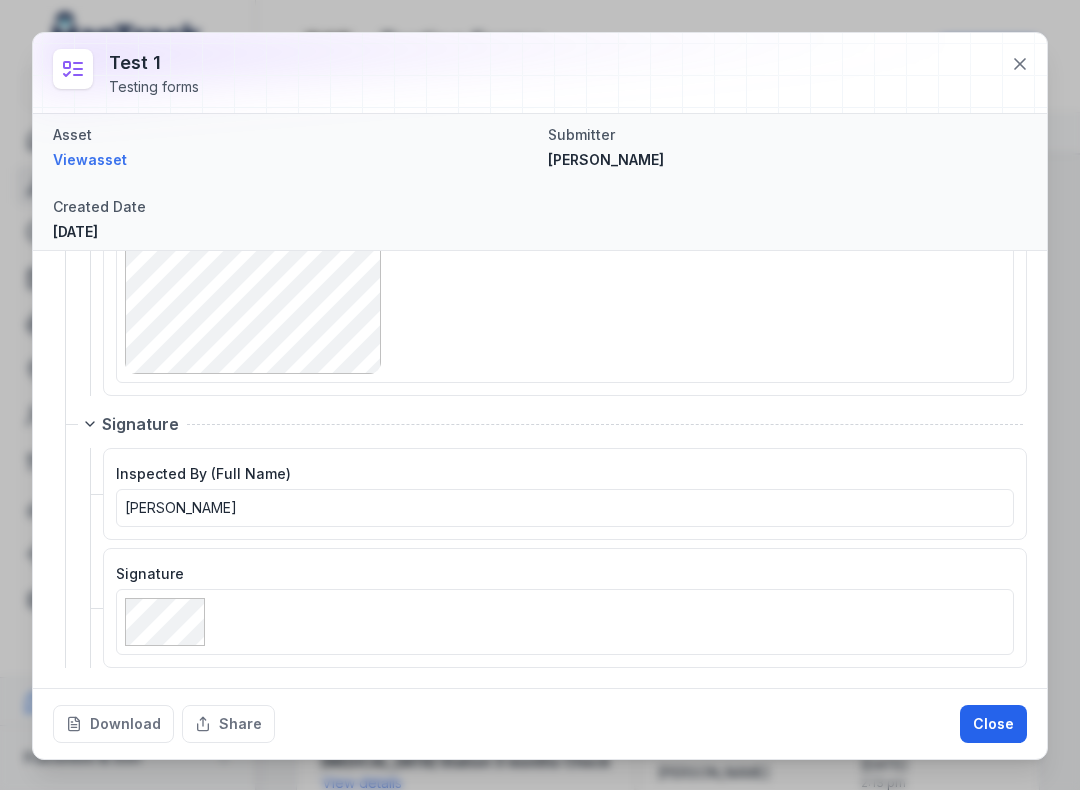 click on "Share" at bounding box center (228, 724) 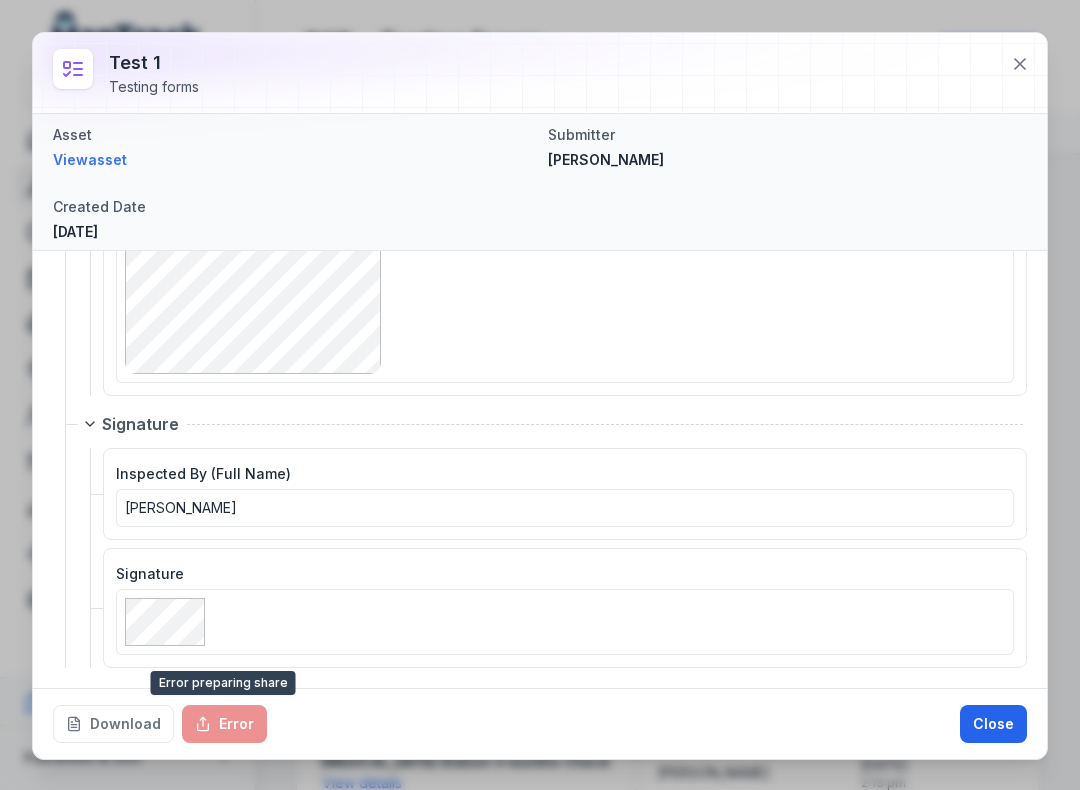 click on "Error" at bounding box center [224, 724] 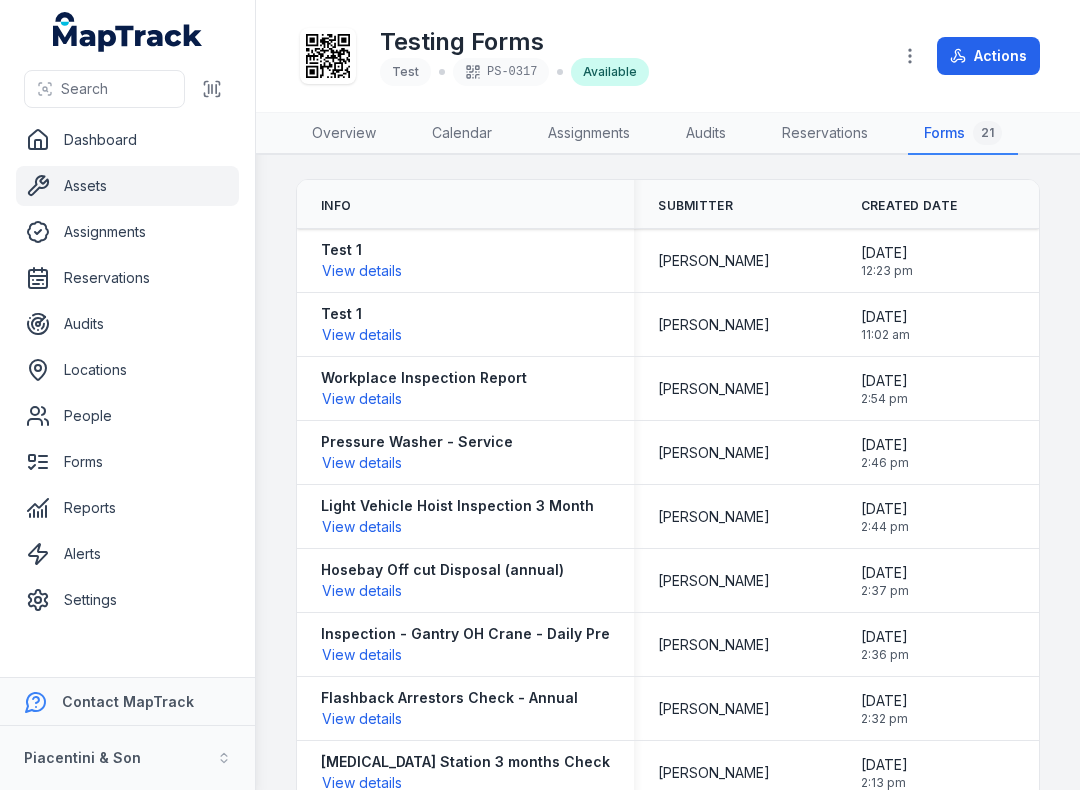click on "Test 1 View details" at bounding box center (465, 261) 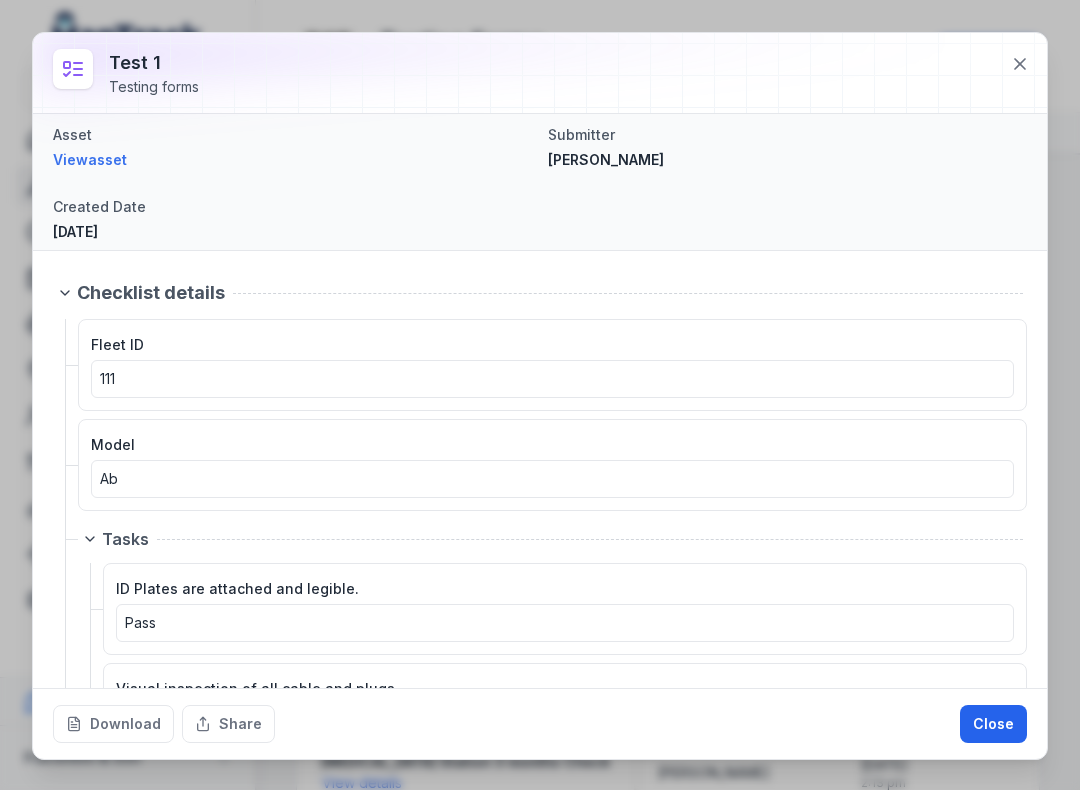 click on "Share" at bounding box center (228, 724) 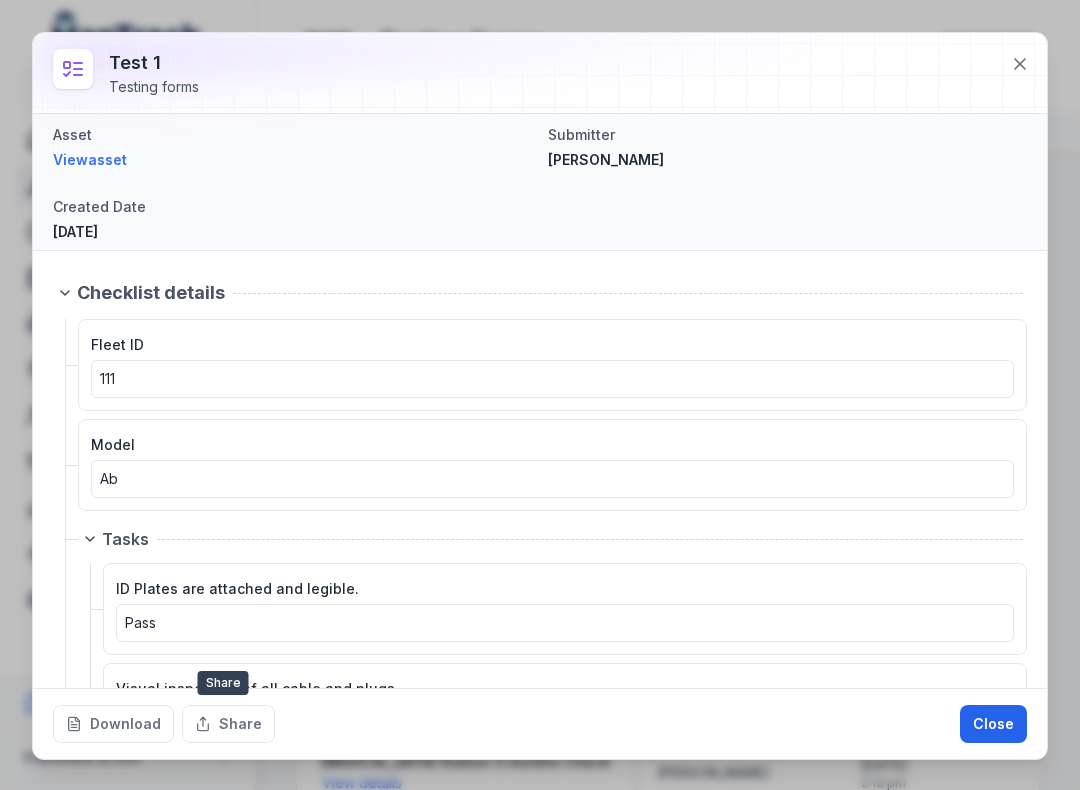 click at bounding box center [1020, 64] 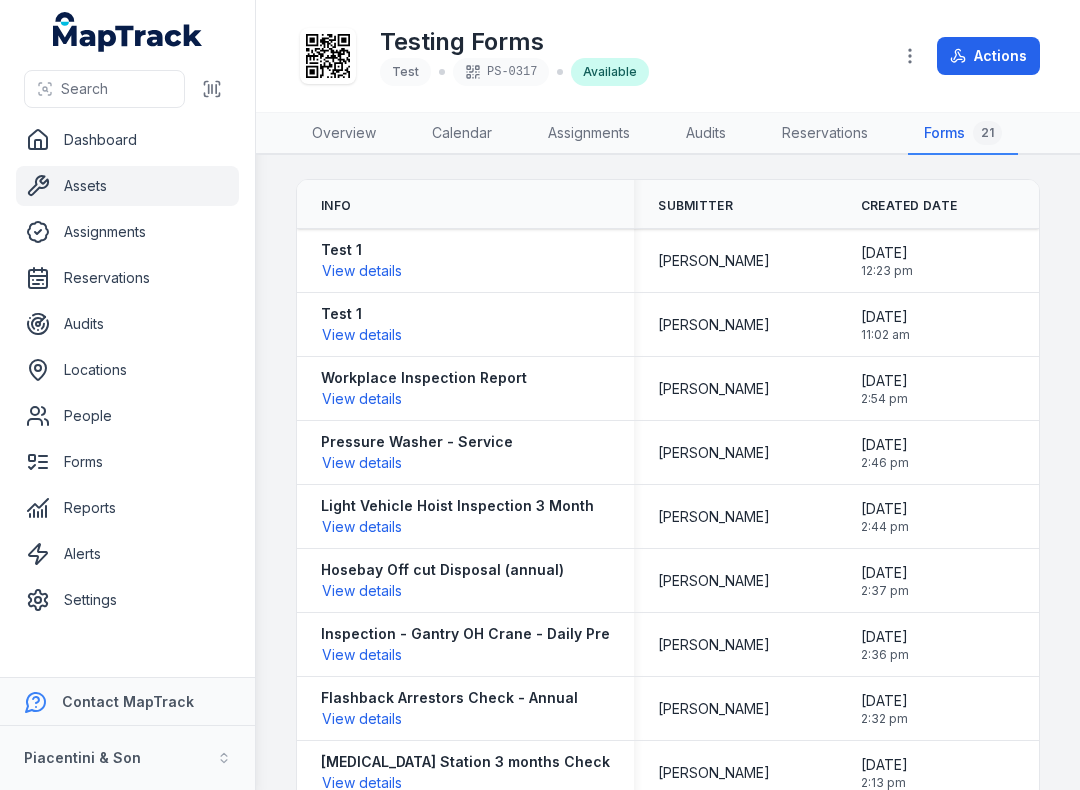click on "Test 1" at bounding box center (362, 250) 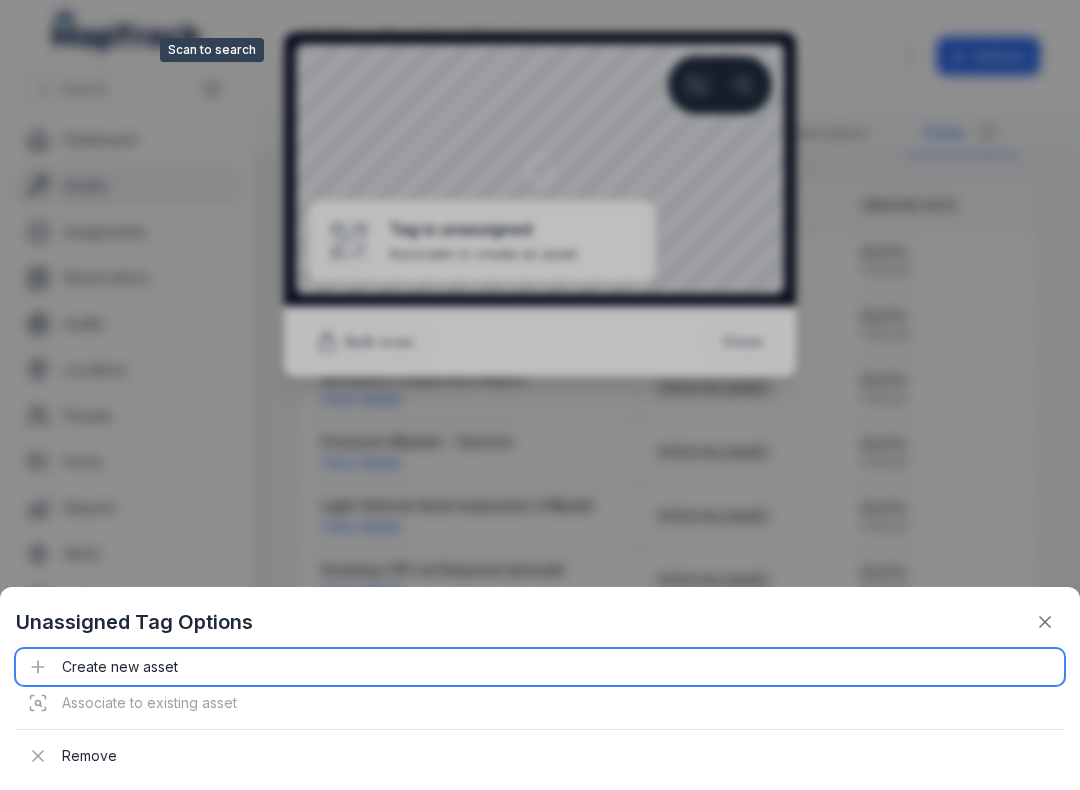 click on "Create new asset" at bounding box center [540, 667] 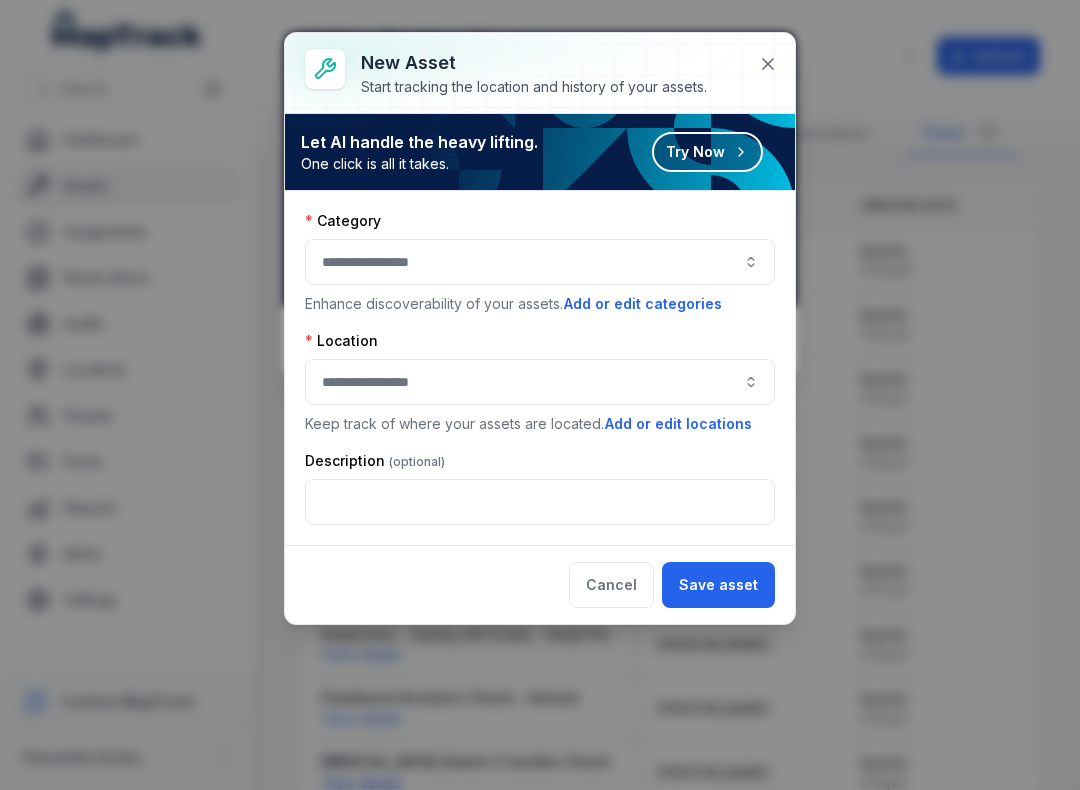 click at bounding box center (540, 262) 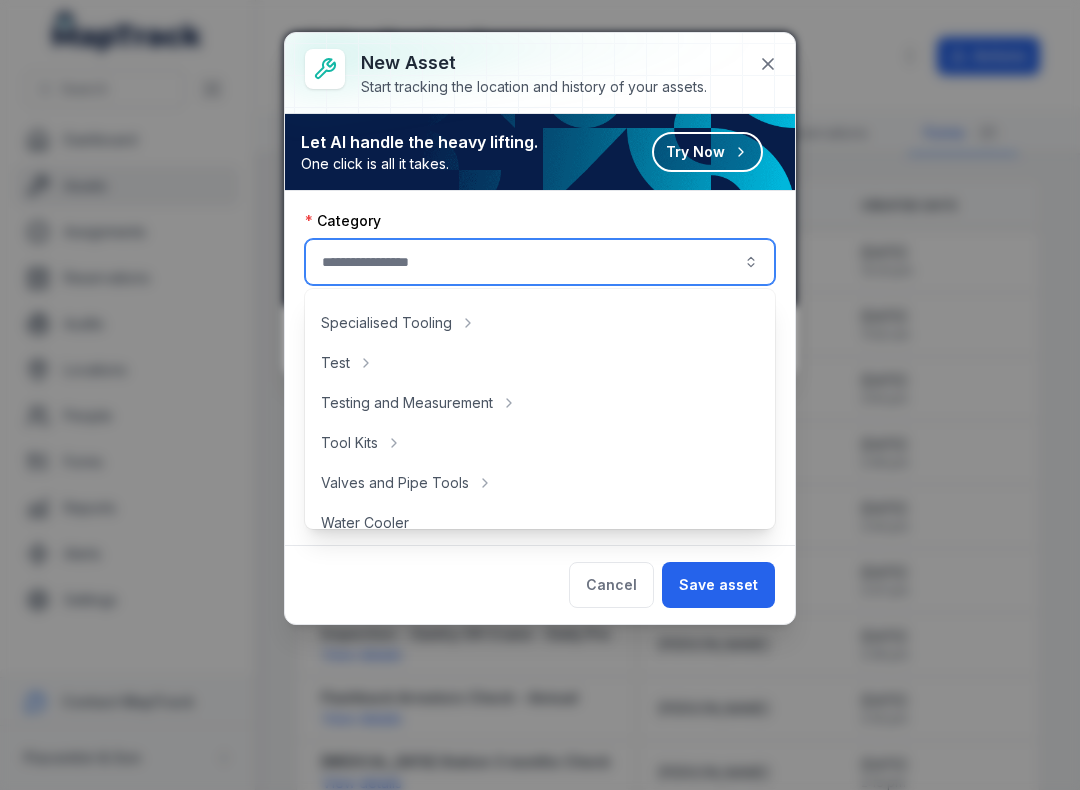 scroll, scrollTop: 751, scrollLeft: 0, axis: vertical 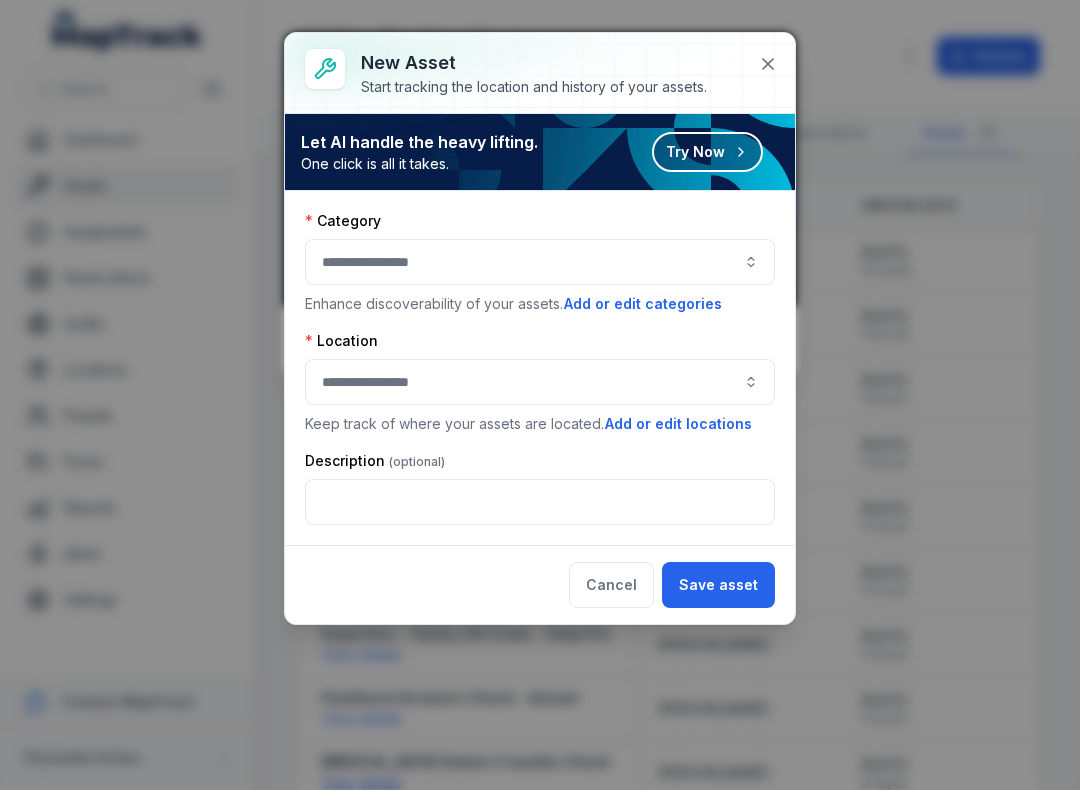 click 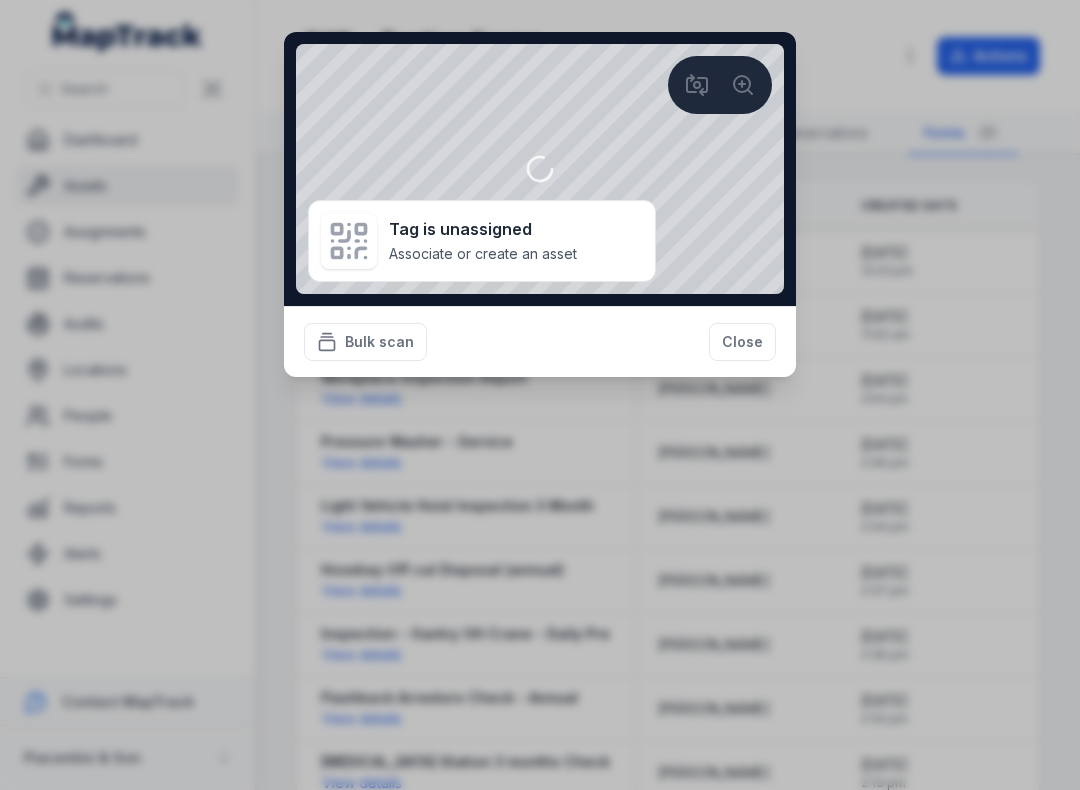 click on "Close" at bounding box center [742, 342] 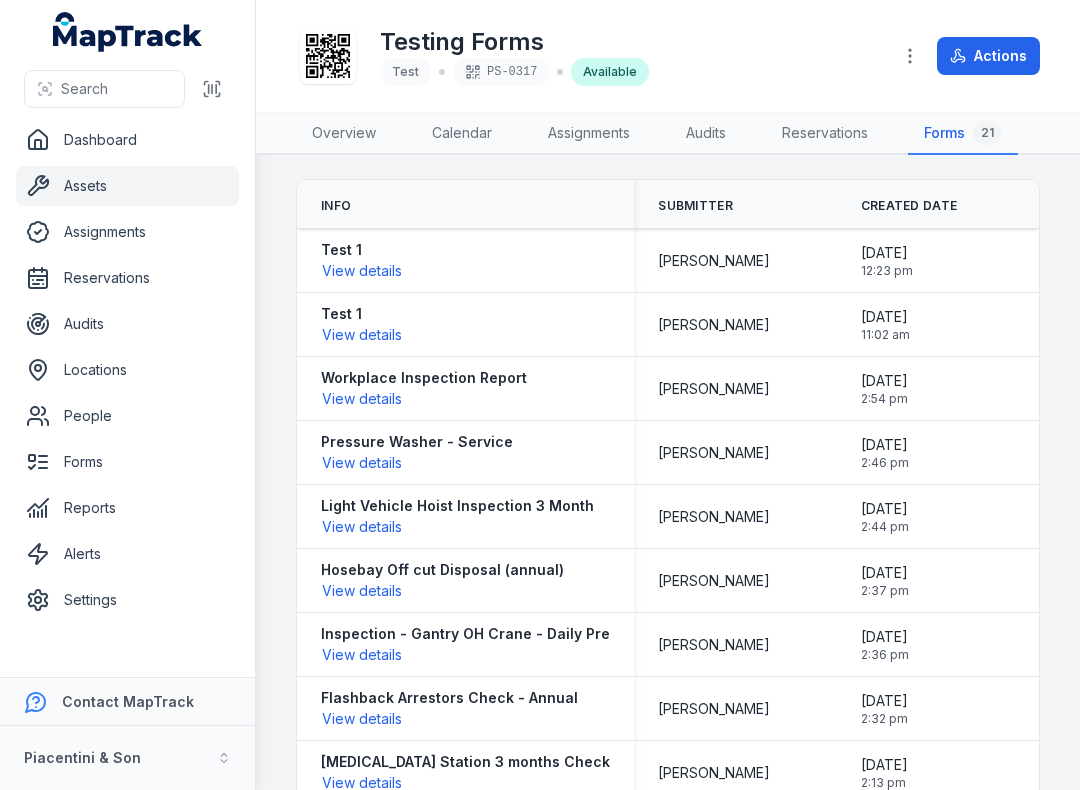 click on "Settings" at bounding box center [127, 600] 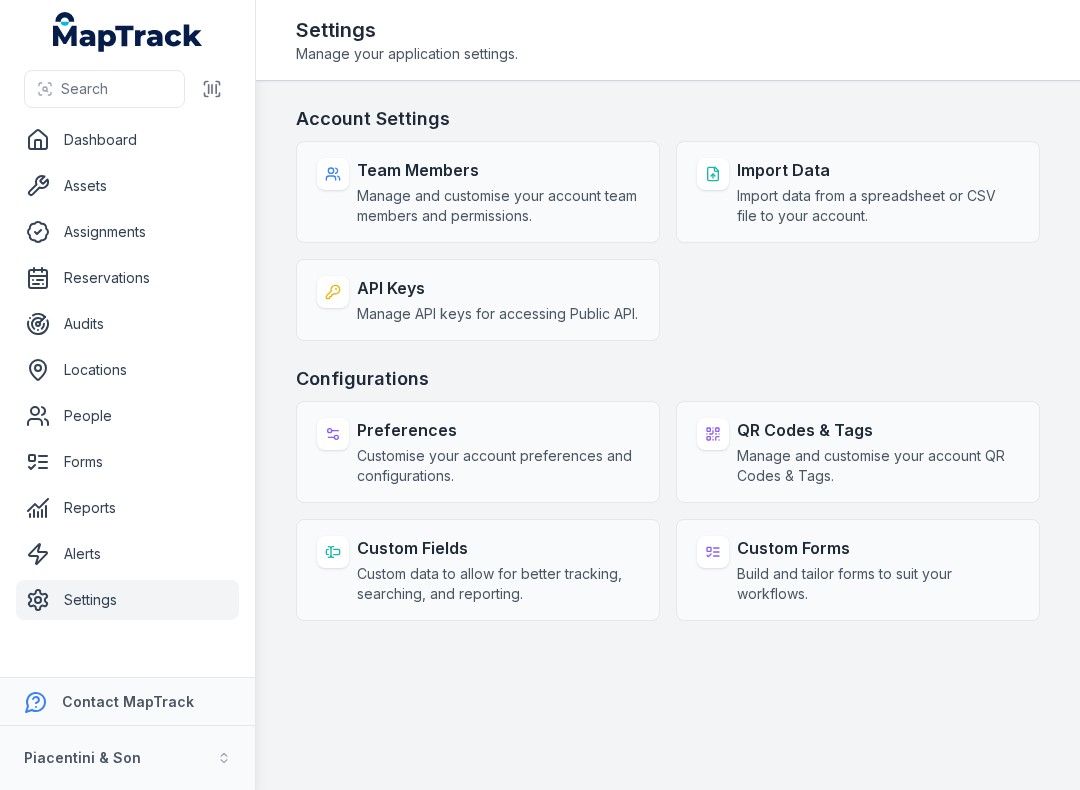 scroll, scrollTop: 0, scrollLeft: 0, axis: both 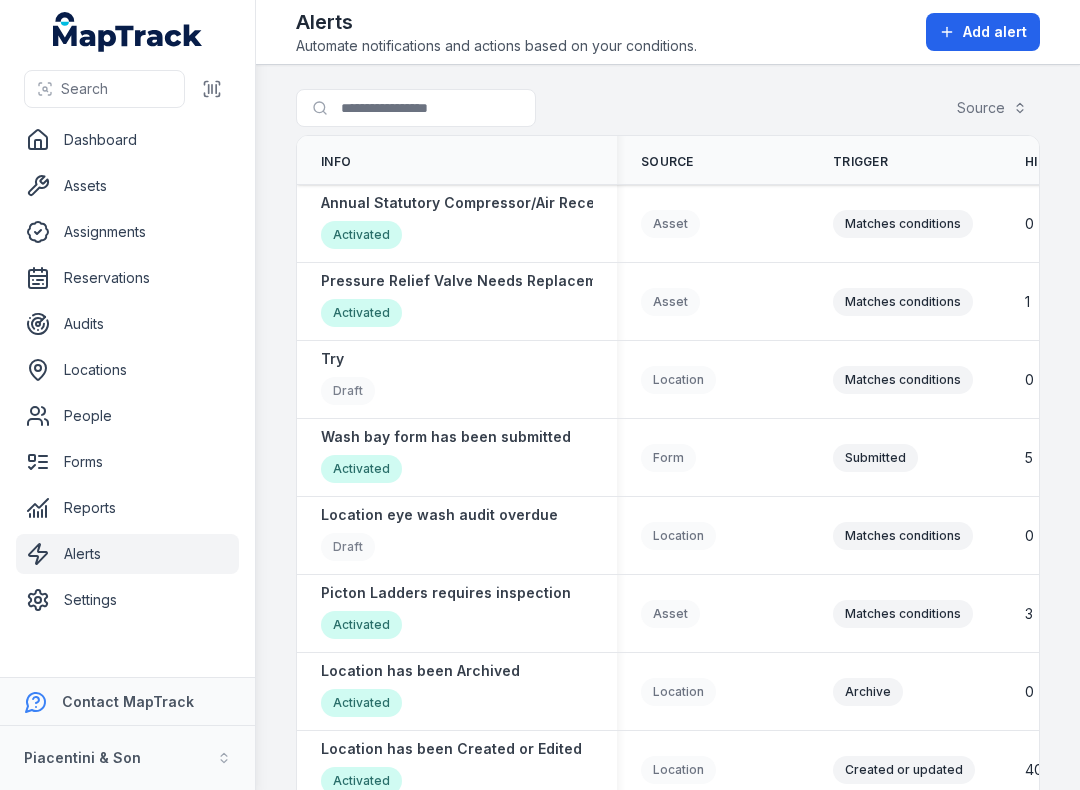 click on "Annual Statutory Compressor/Air Receiver Check" at bounding box center (496, 203) 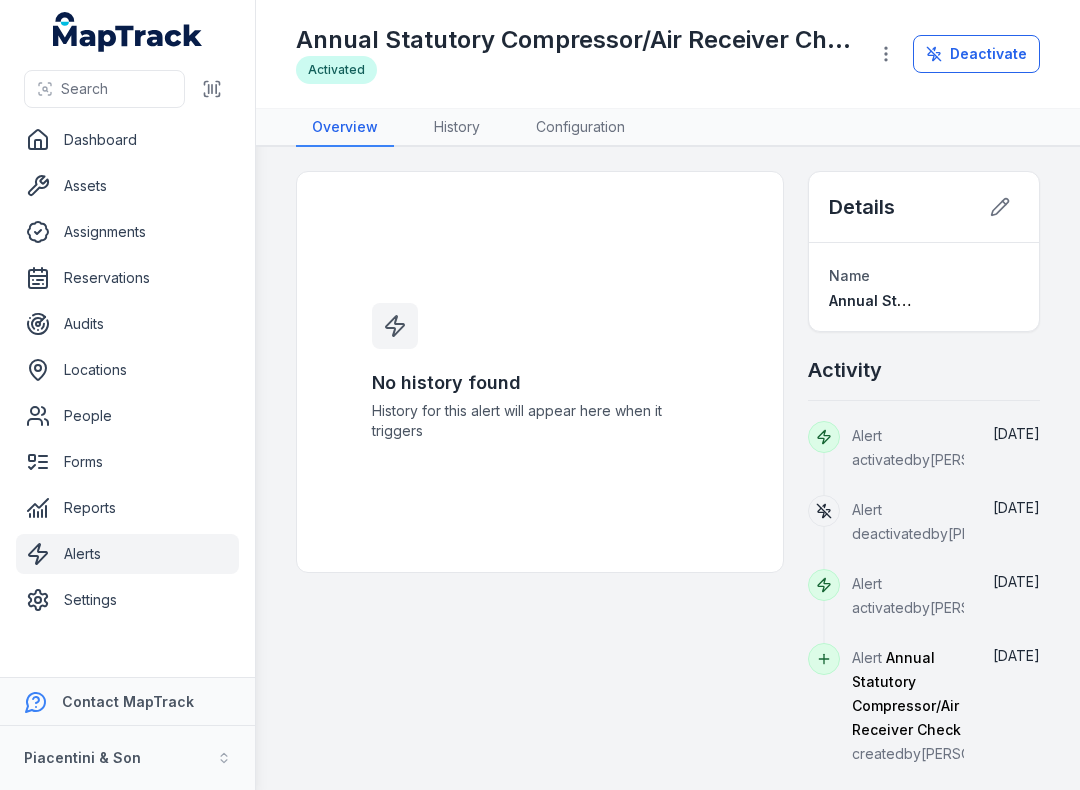 click on "Configuration" at bounding box center [580, 128] 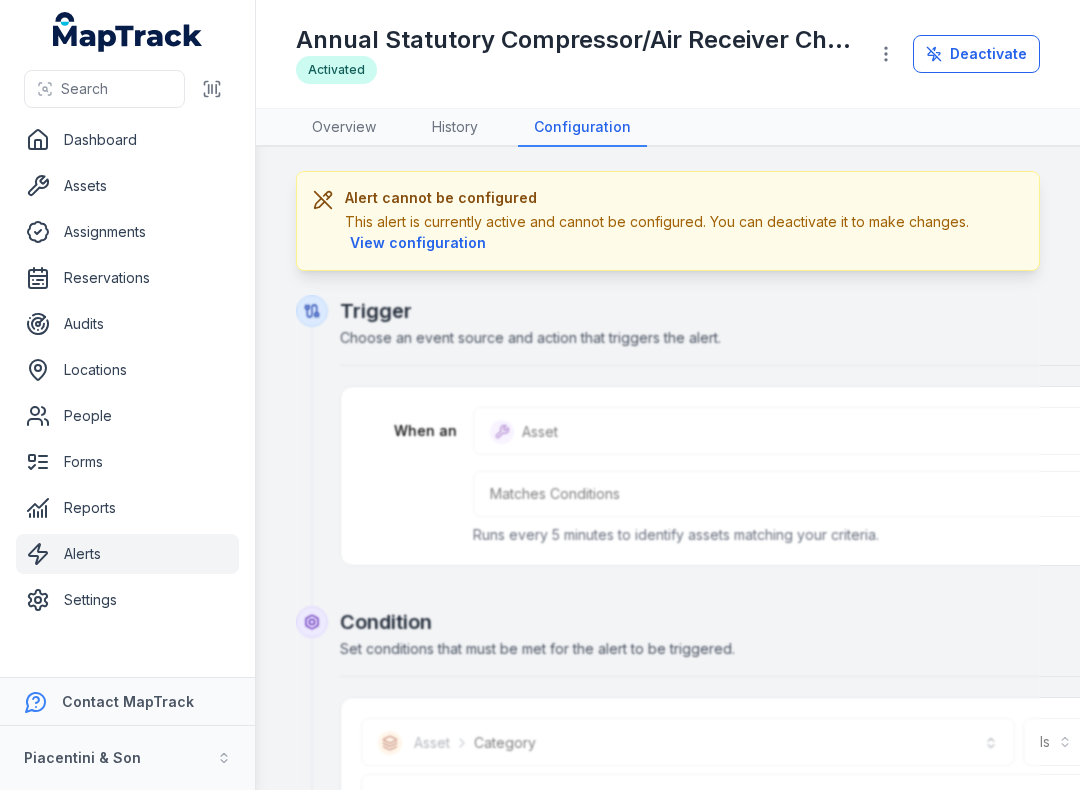click on "View configuration" at bounding box center [418, 243] 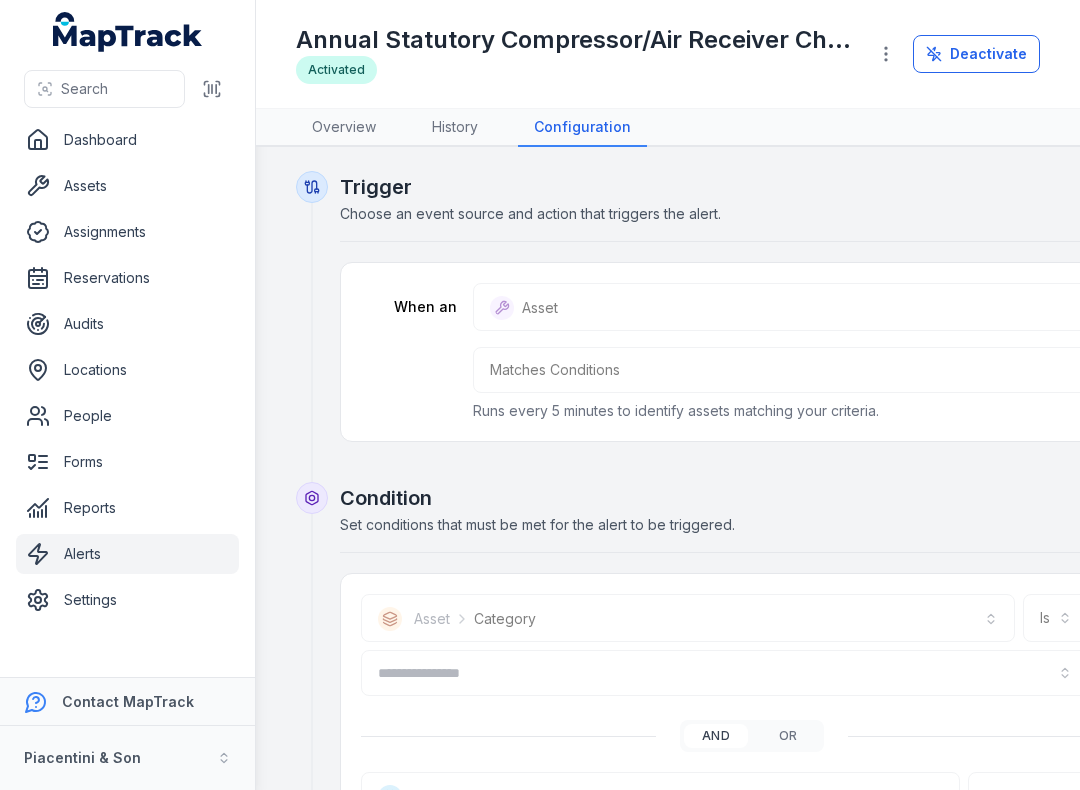 type on "**********" 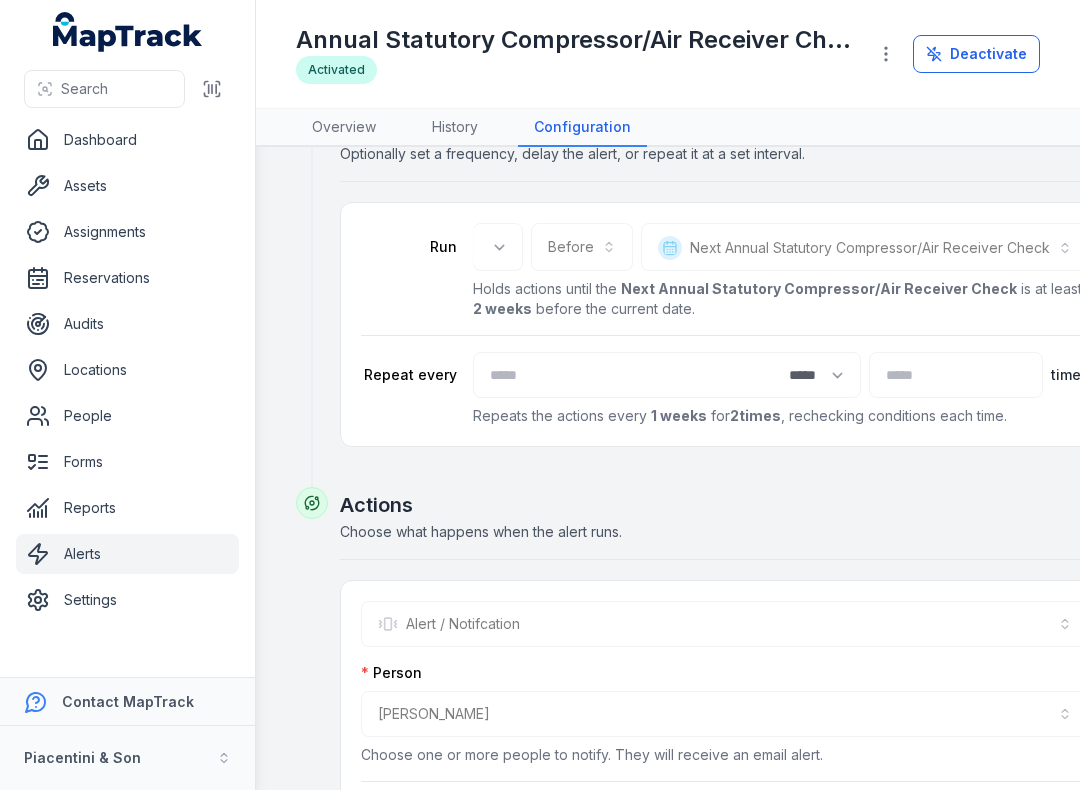 scroll, scrollTop: 838, scrollLeft: 0, axis: vertical 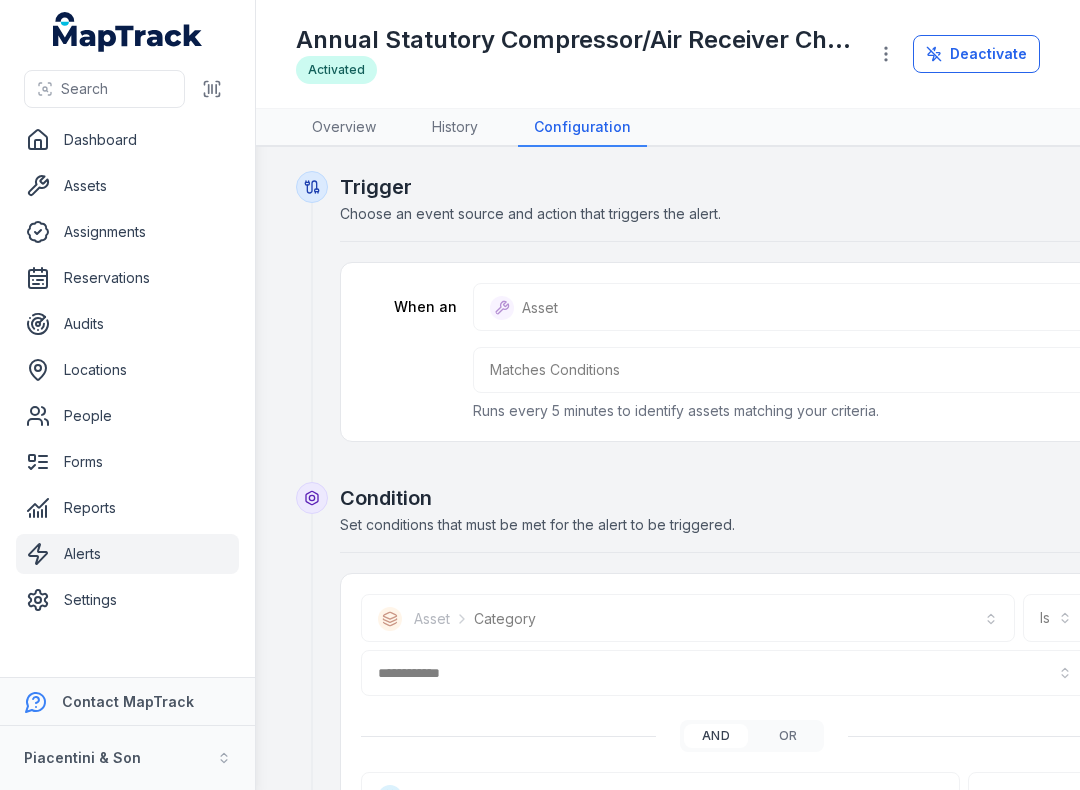 click on "Alerts" at bounding box center (127, 554) 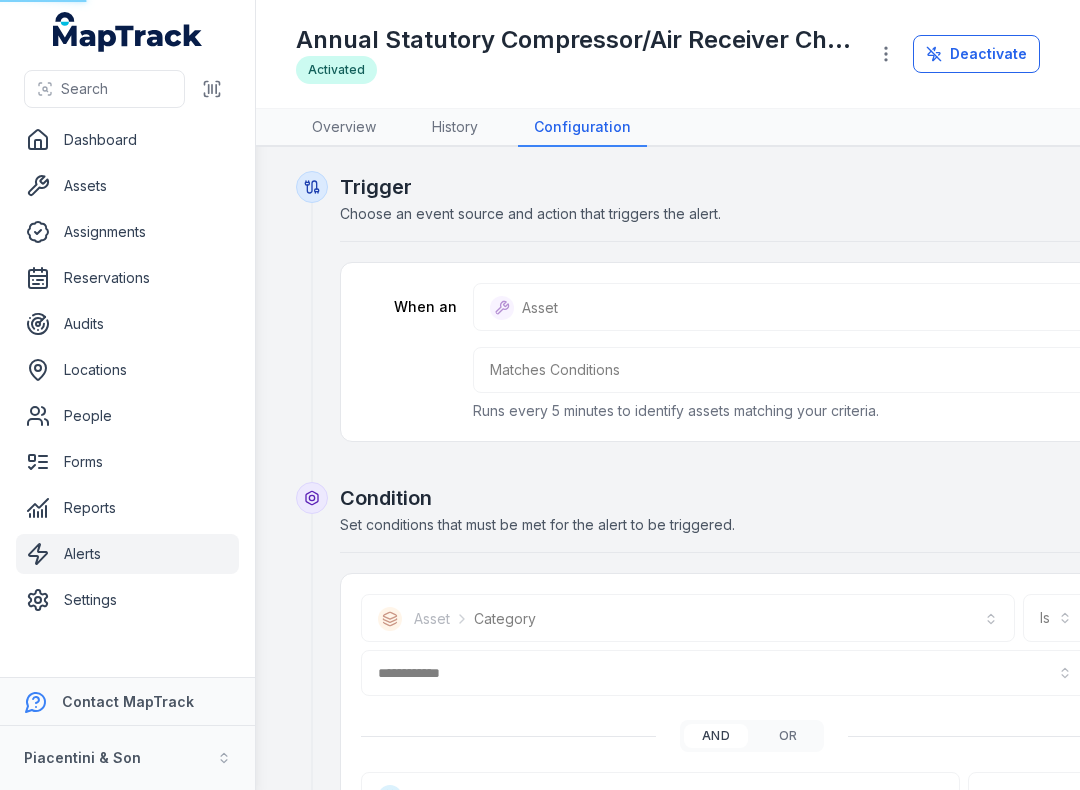 click on "Alerts" at bounding box center (127, 554) 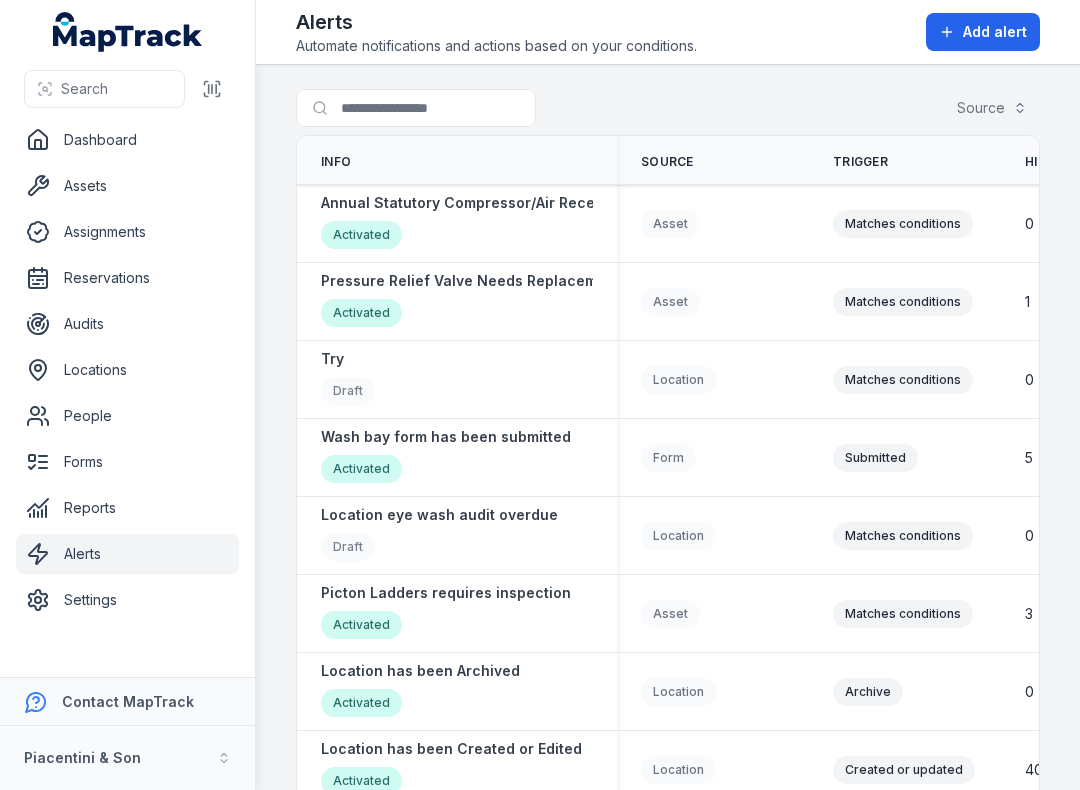 scroll, scrollTop: 0, scrollLeft: 0, axis: both 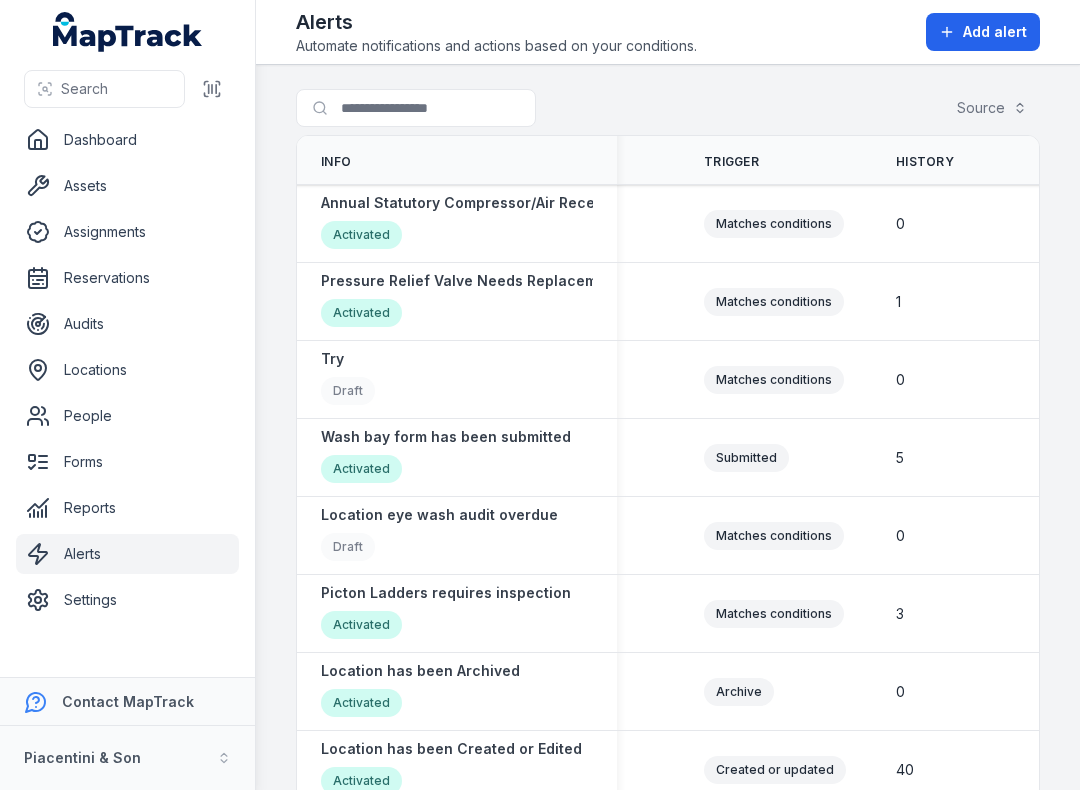 click on "Assets" at bounding box center [127, 186] 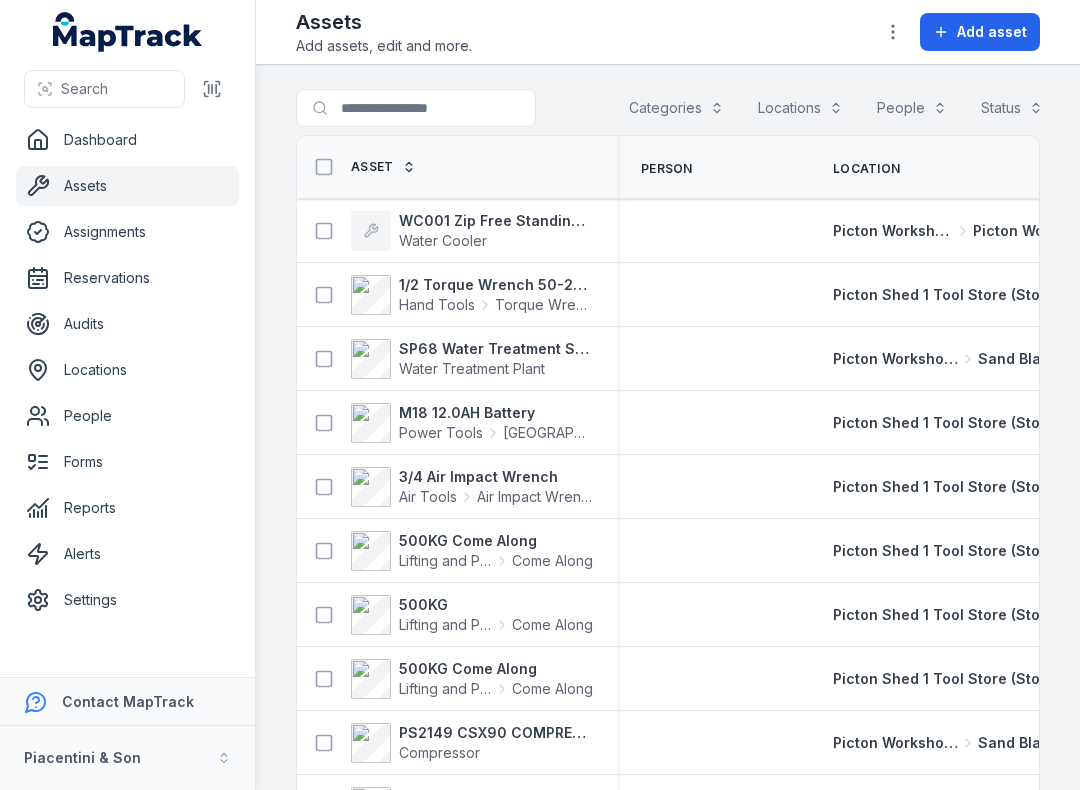 scroll, scrollTop: 0, scrollLeft: 0, axis: both 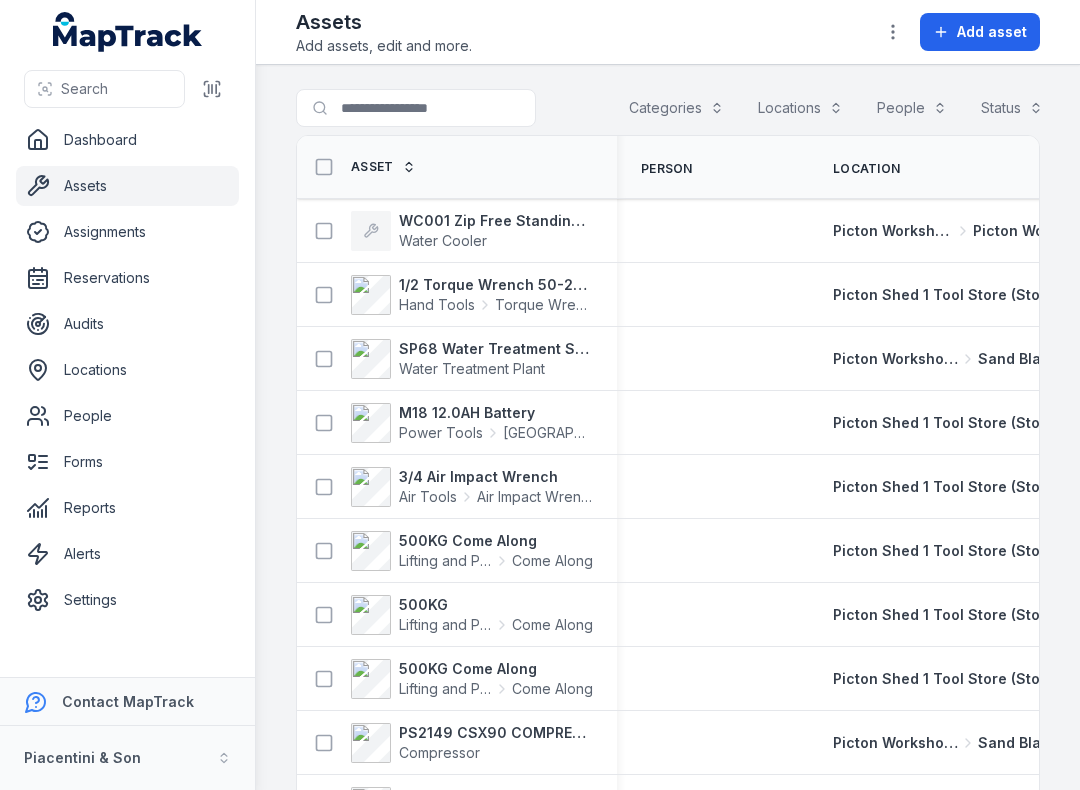 click 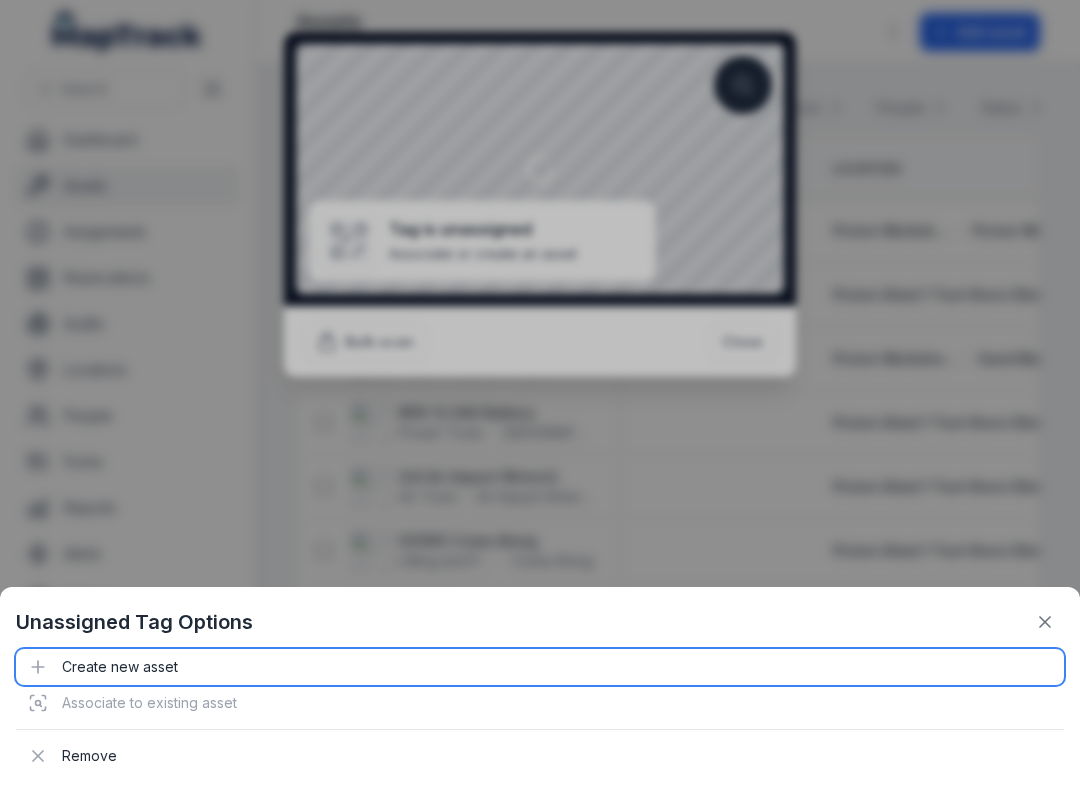 click on "Create new asset" at bounding box center [540, 667] 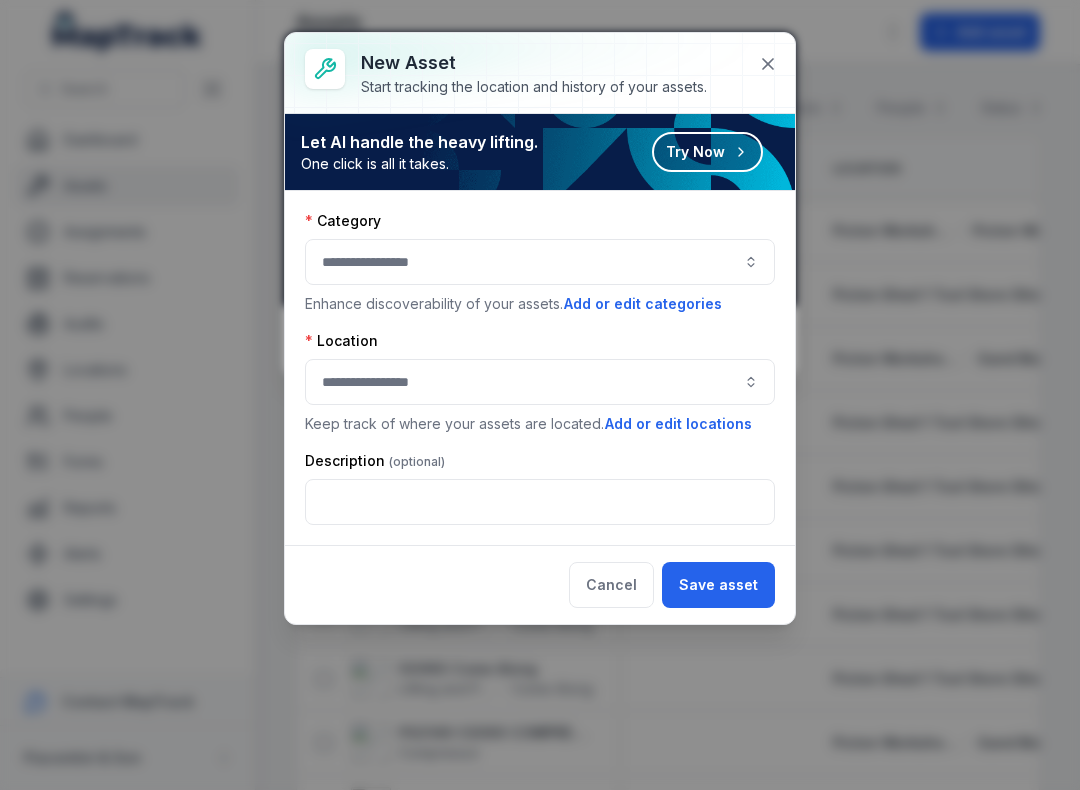 click at bounding box center [540, 262] 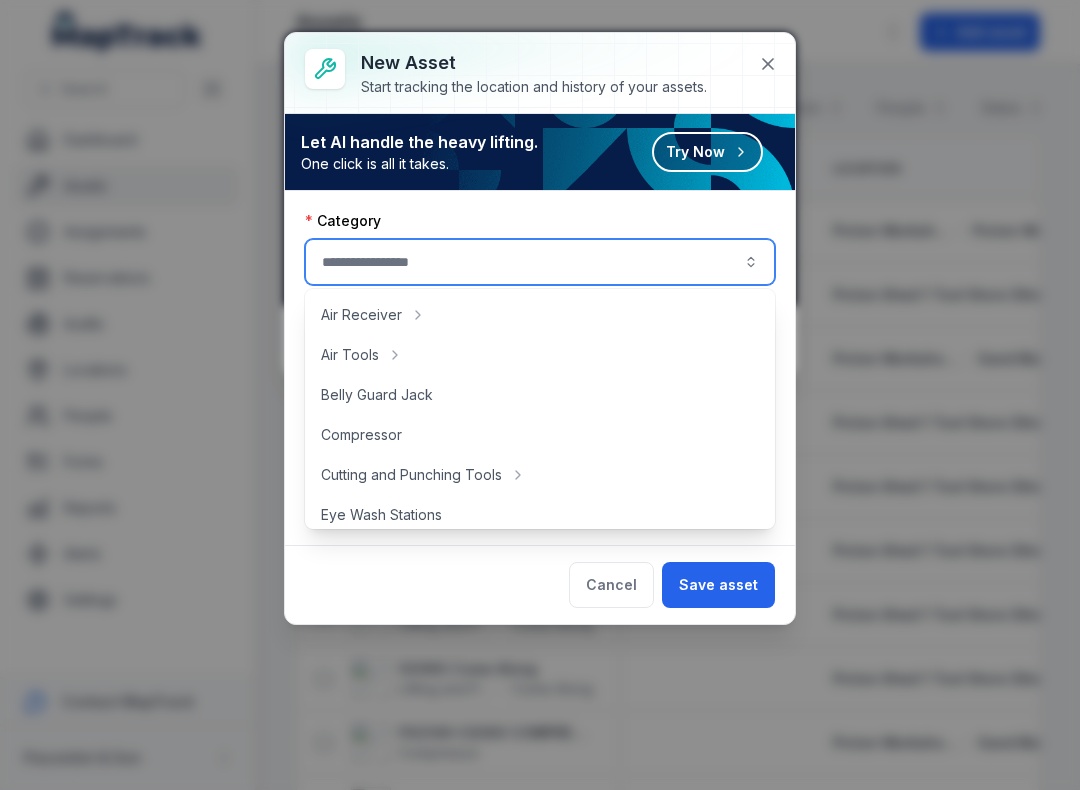 click at bounding box center [540, 262] 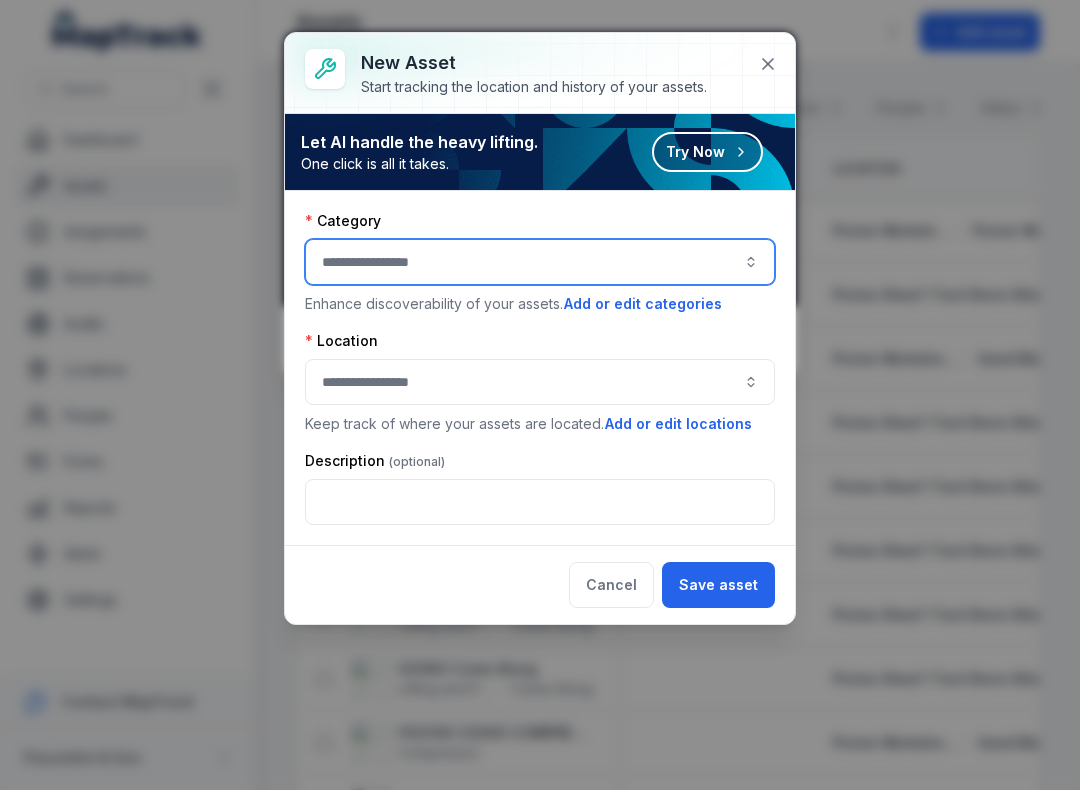 click at bounding box center [540, 262] 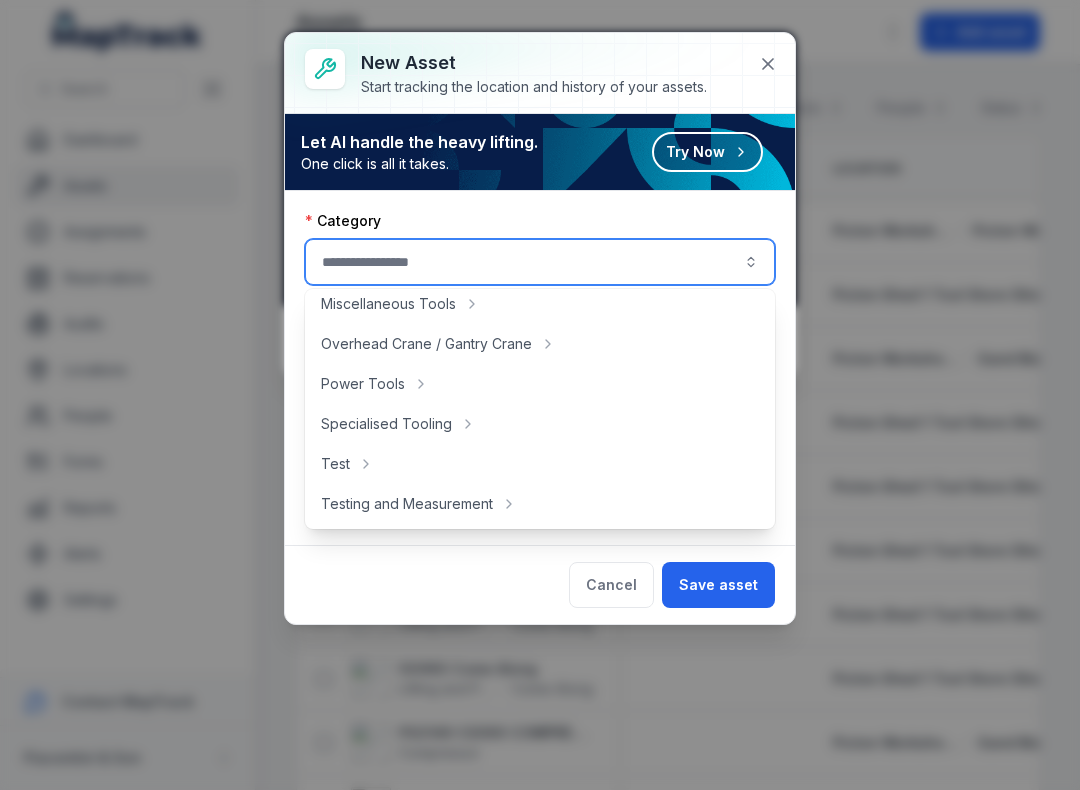 scroll, scrollTop: 661, scrollLeft: 0, axis: vertical 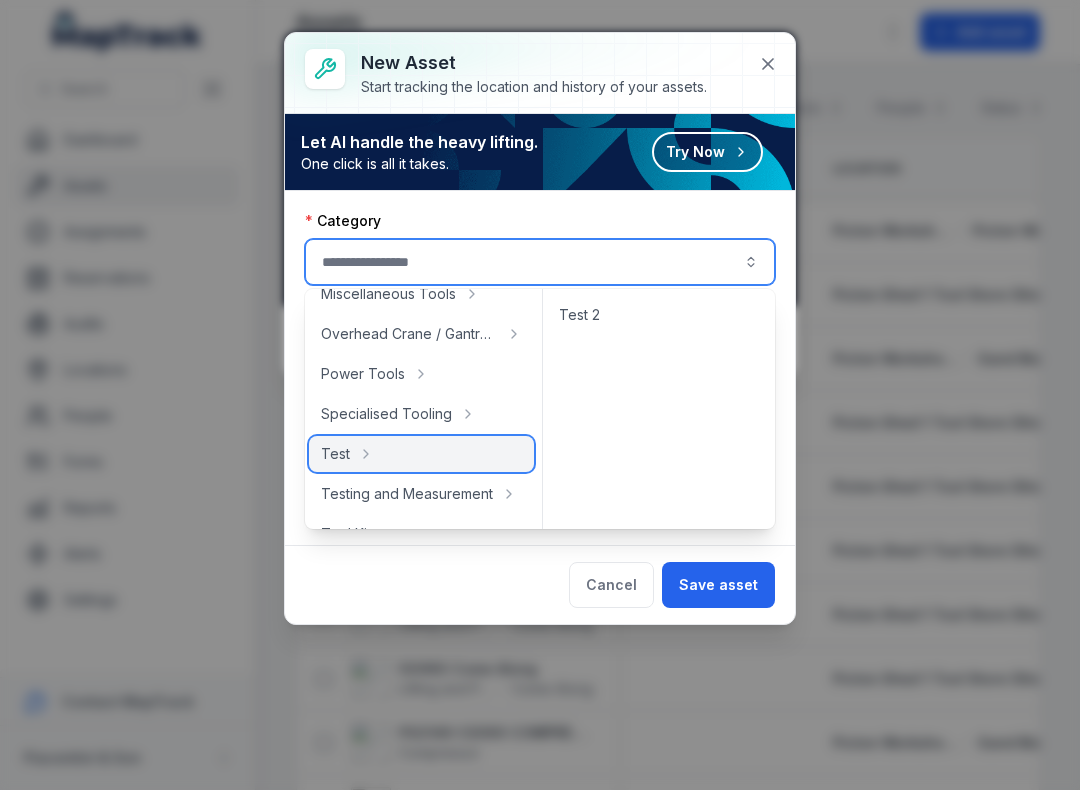 click on "Test" at bounding box center [335, 454] 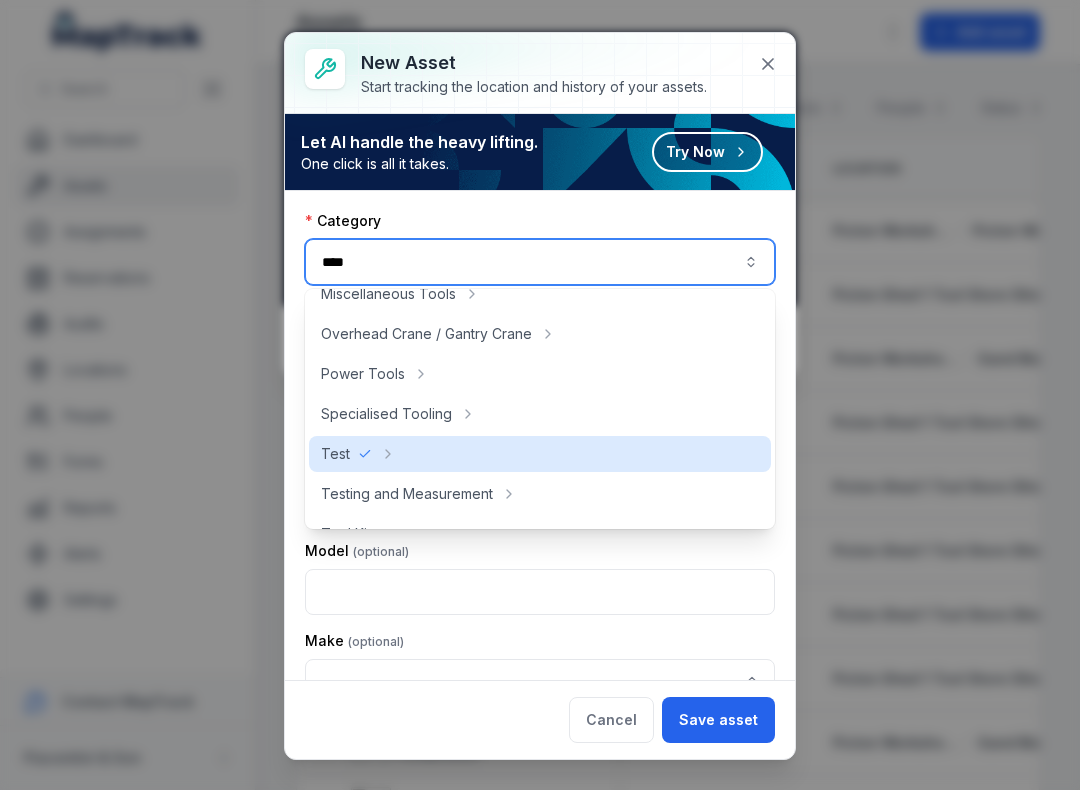 type on "****" 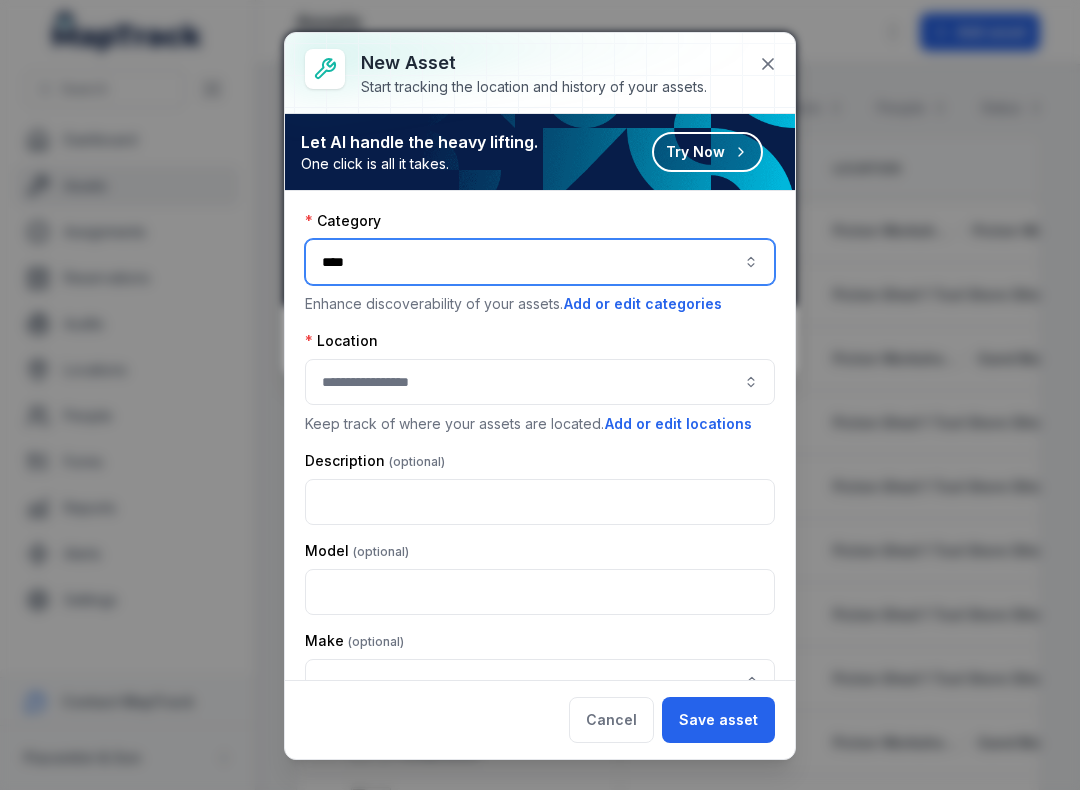 click at bounding box center [540, 382] 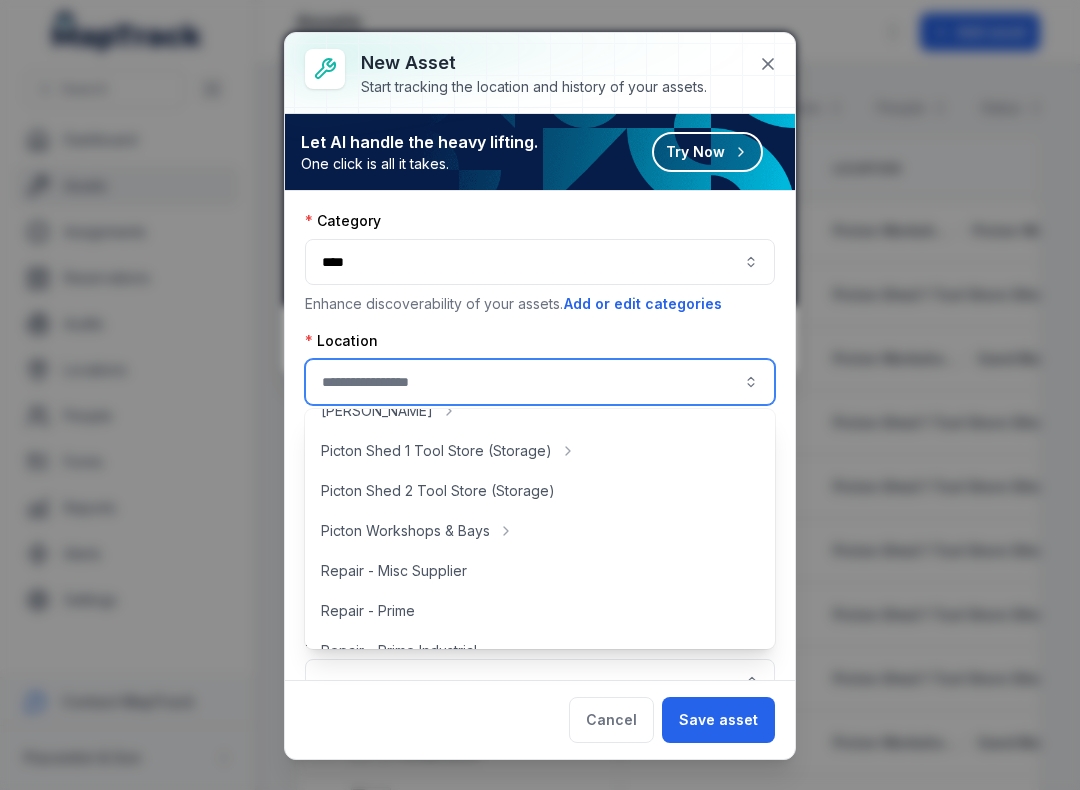 scroll, scrollTop: 389, scrollLeft: 0, axis: vertical 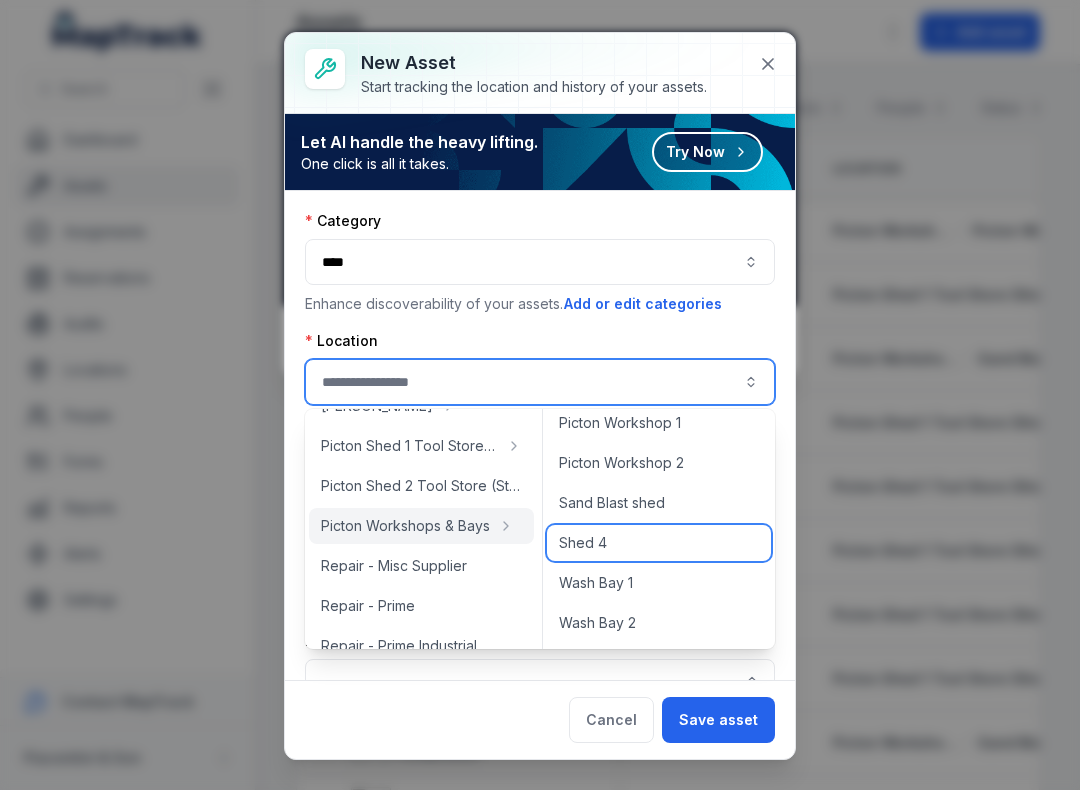 click on "Shed 4" at bounding box center (583, 543) 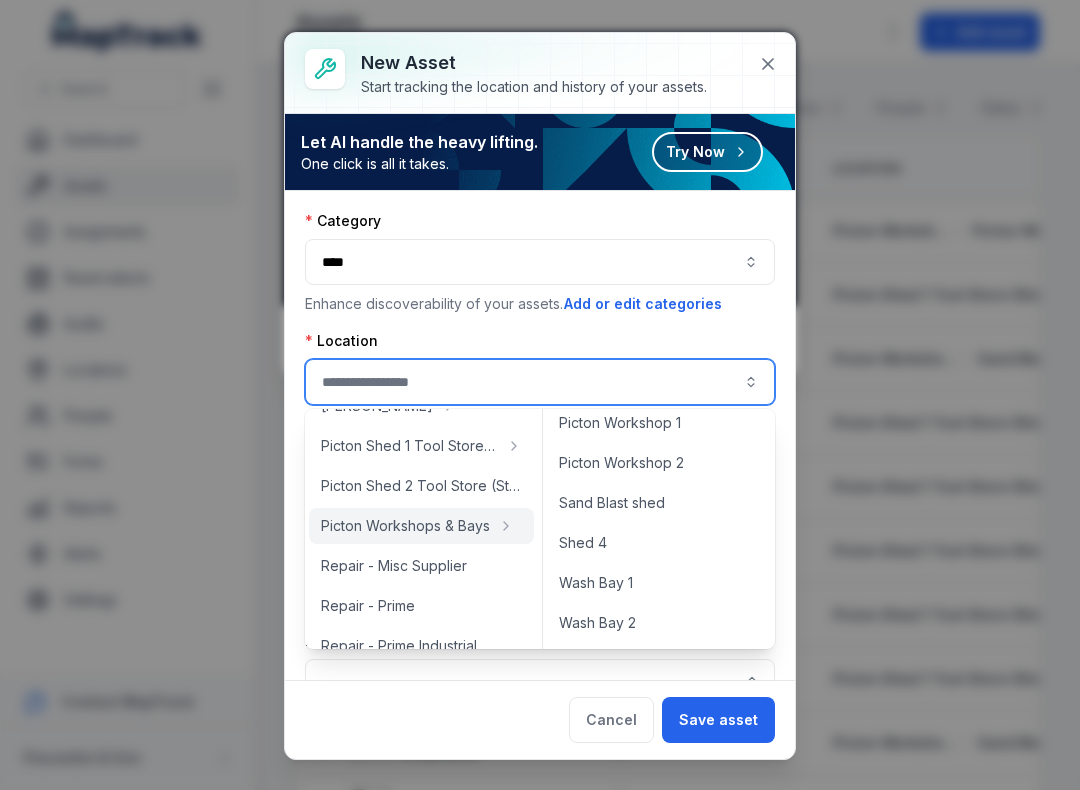type on "******" 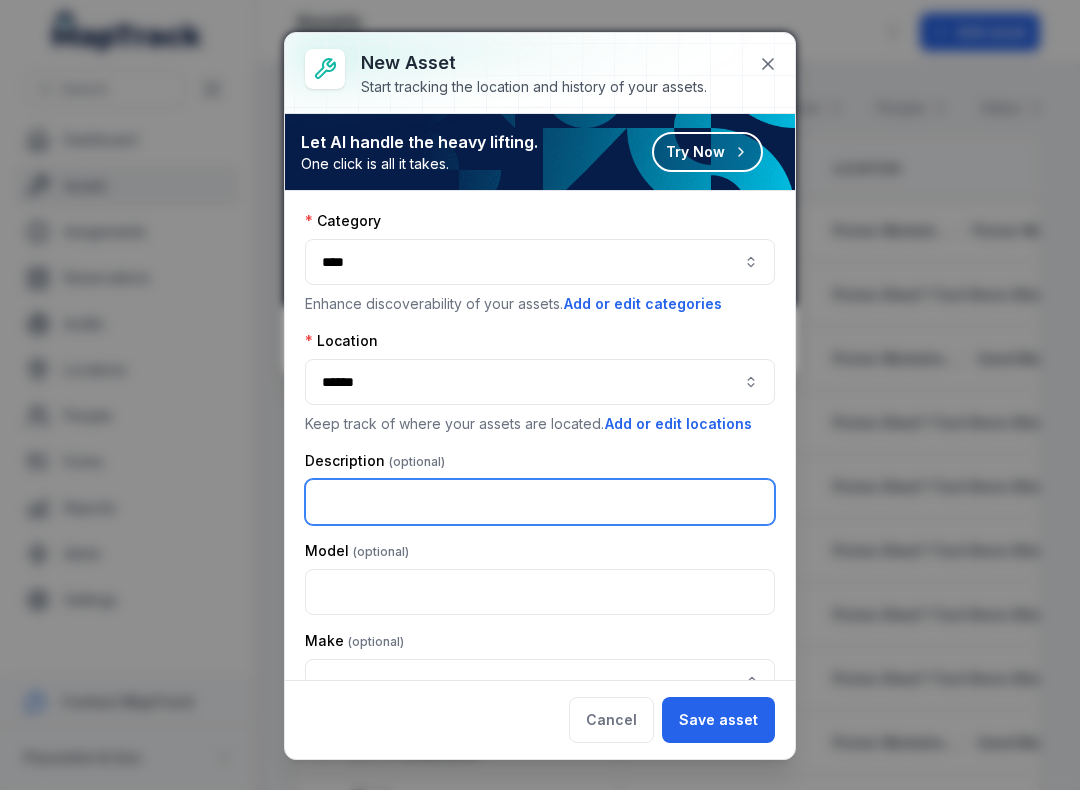 click at bounding box center (540, 502) 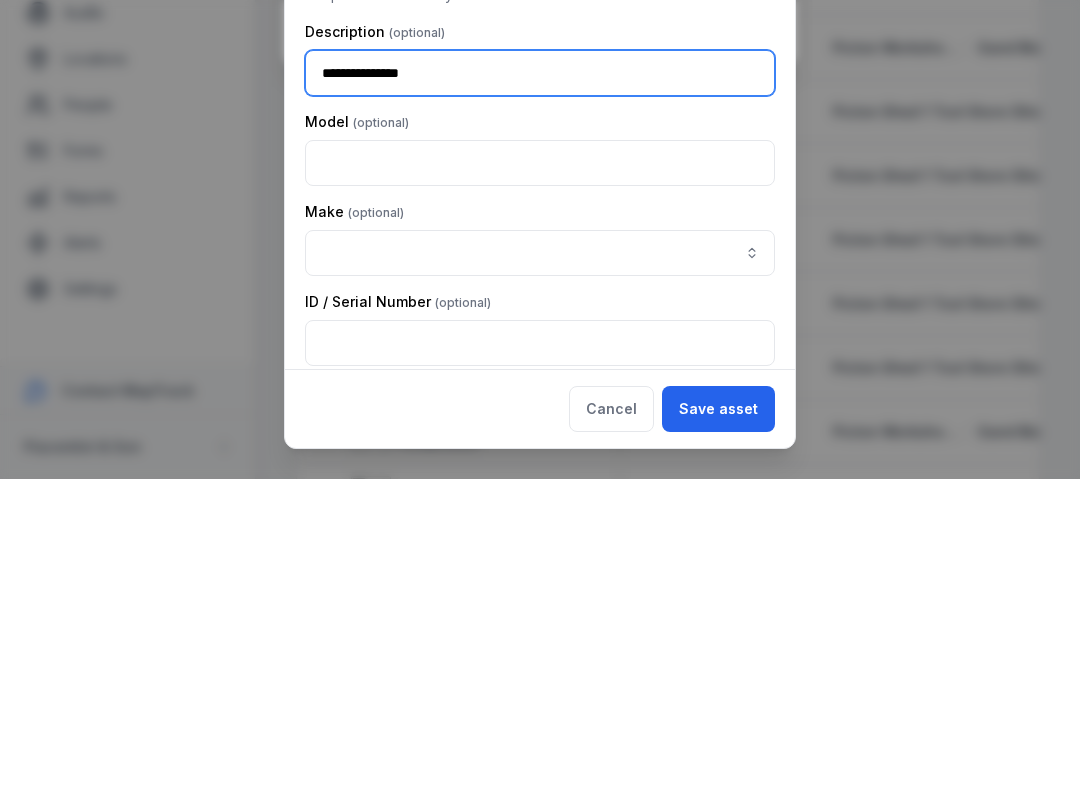 scroll, scrollTop: 115, scrollLeft: 0, axis: vertical 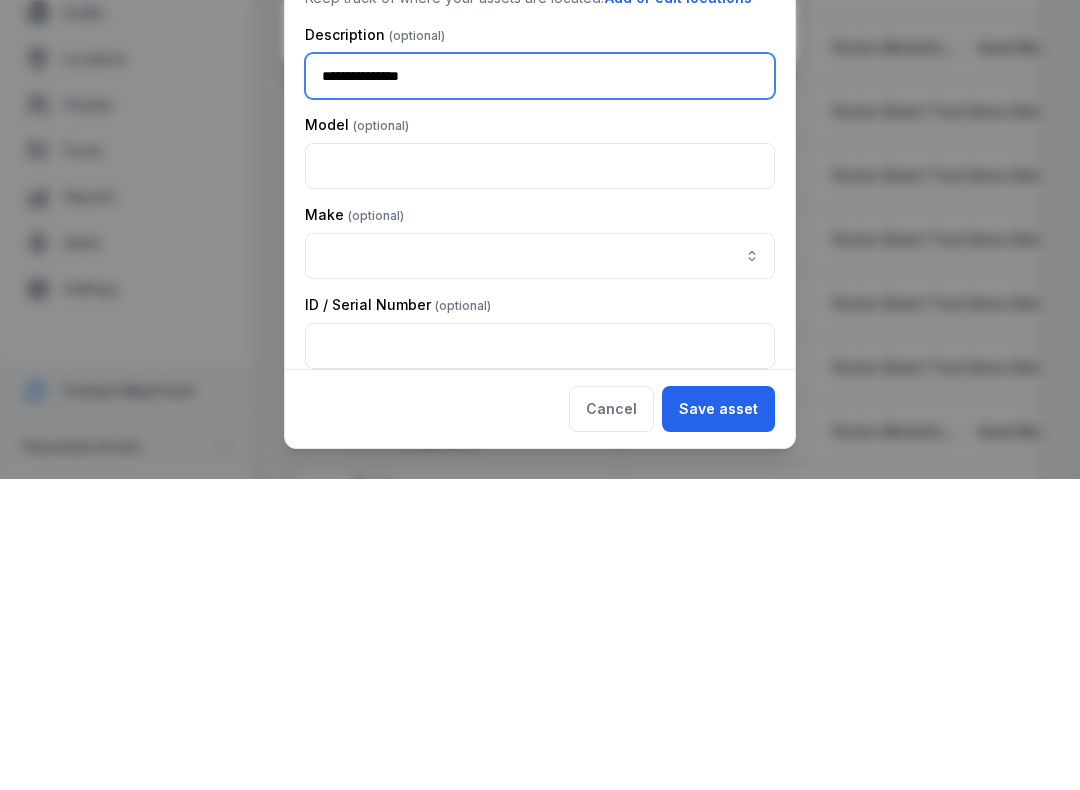type on "**********" 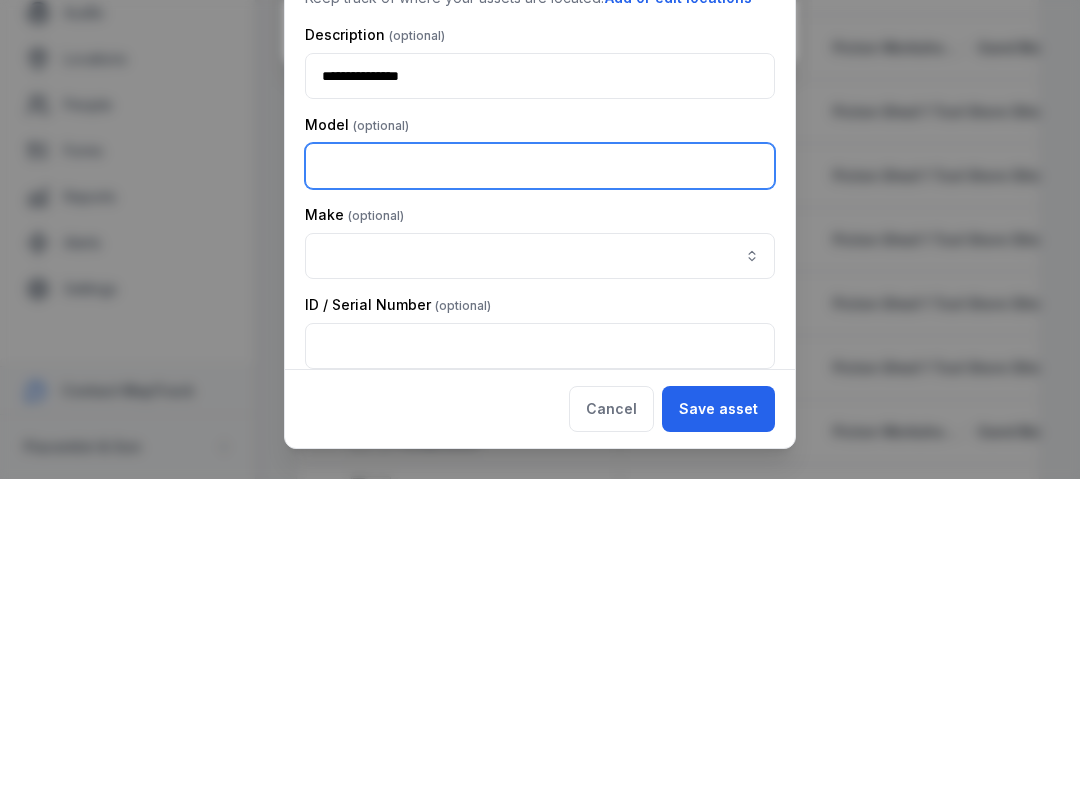 click at bounding box center (540, 477) 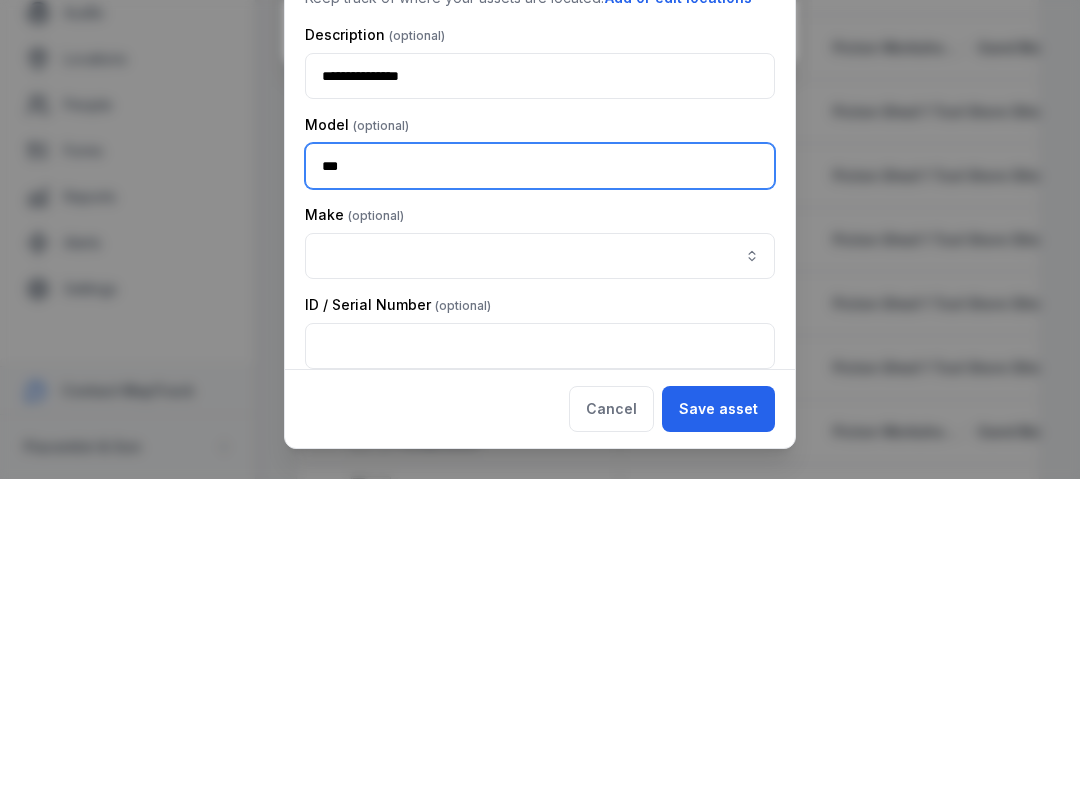 type on "***" 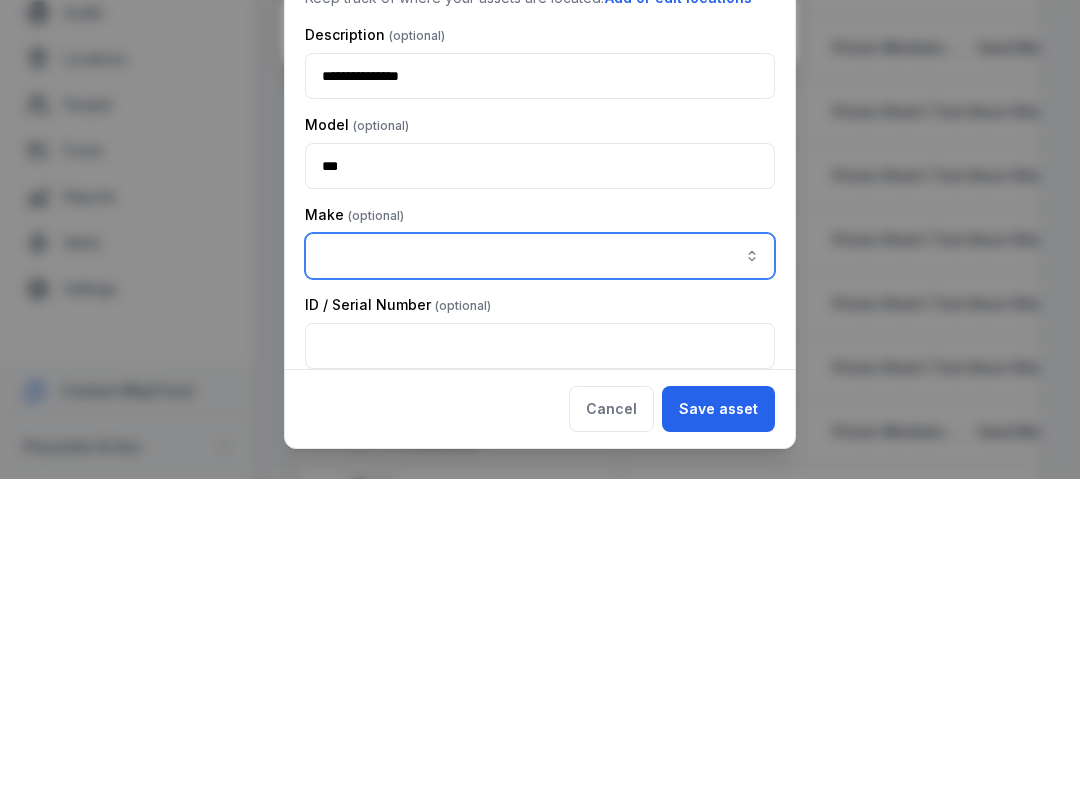 click at bounding box center (540, 567) 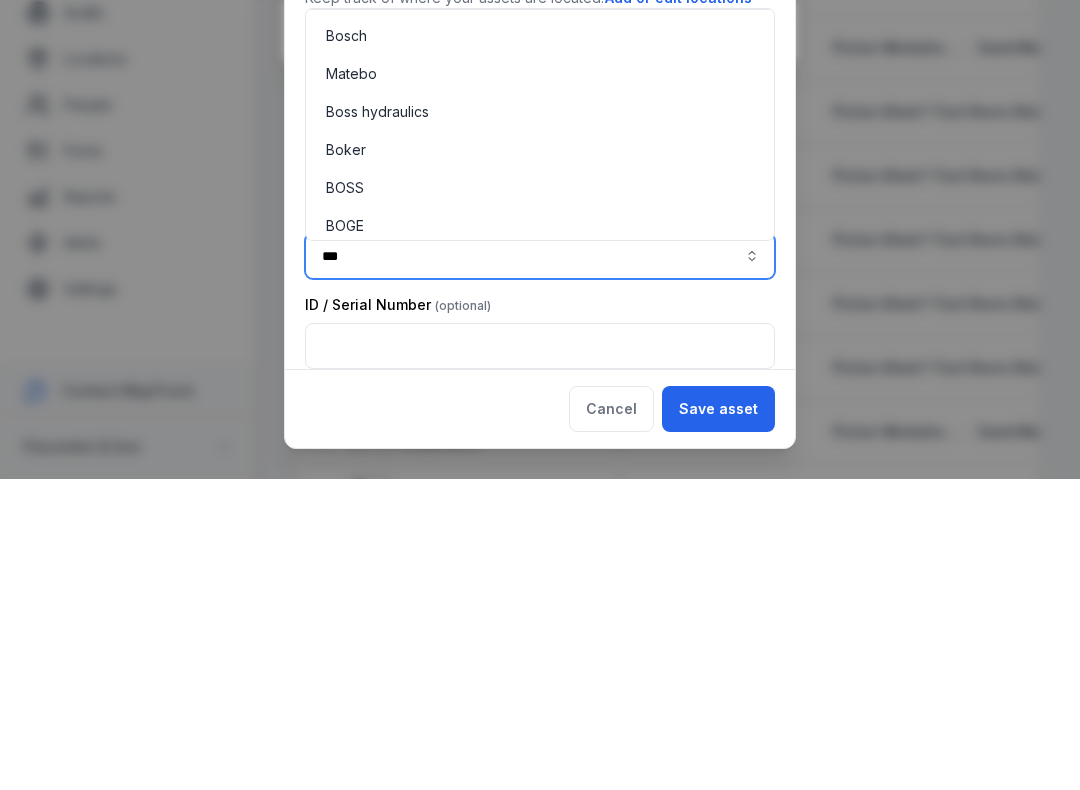 scroll, scrollTop: 0, scrollLeft: 0, axis: both 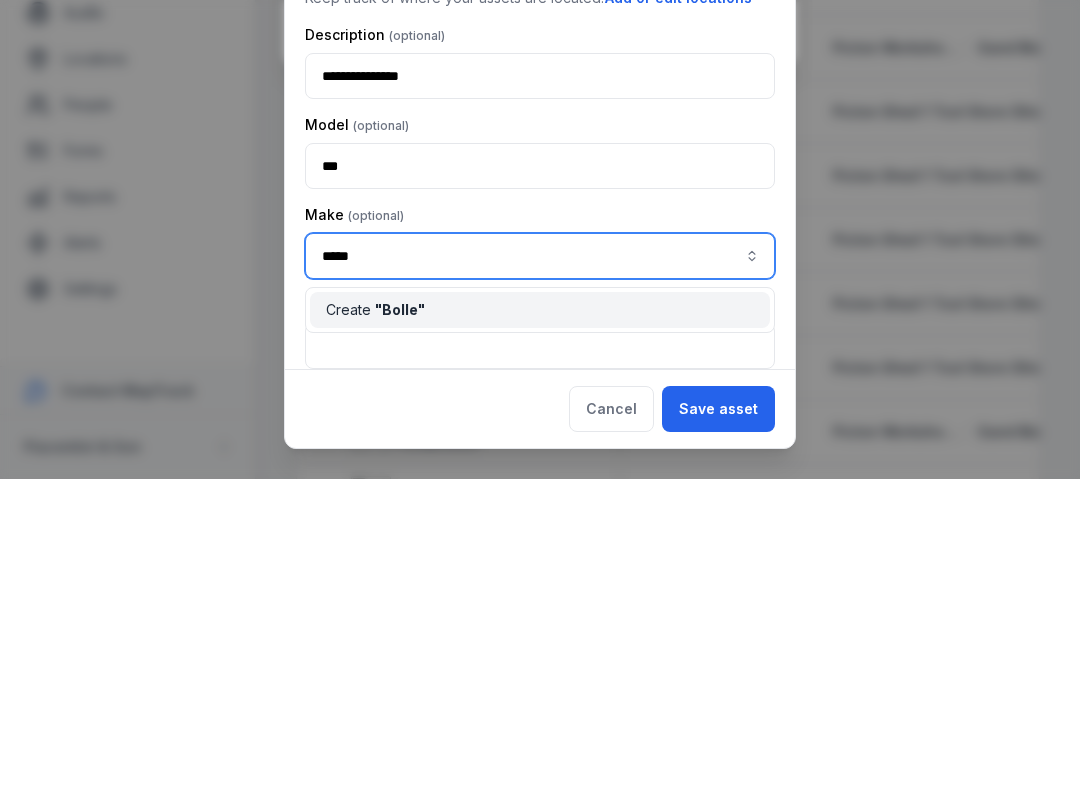 click on "Create   " Bolle "" at bounding box center (375, 621) 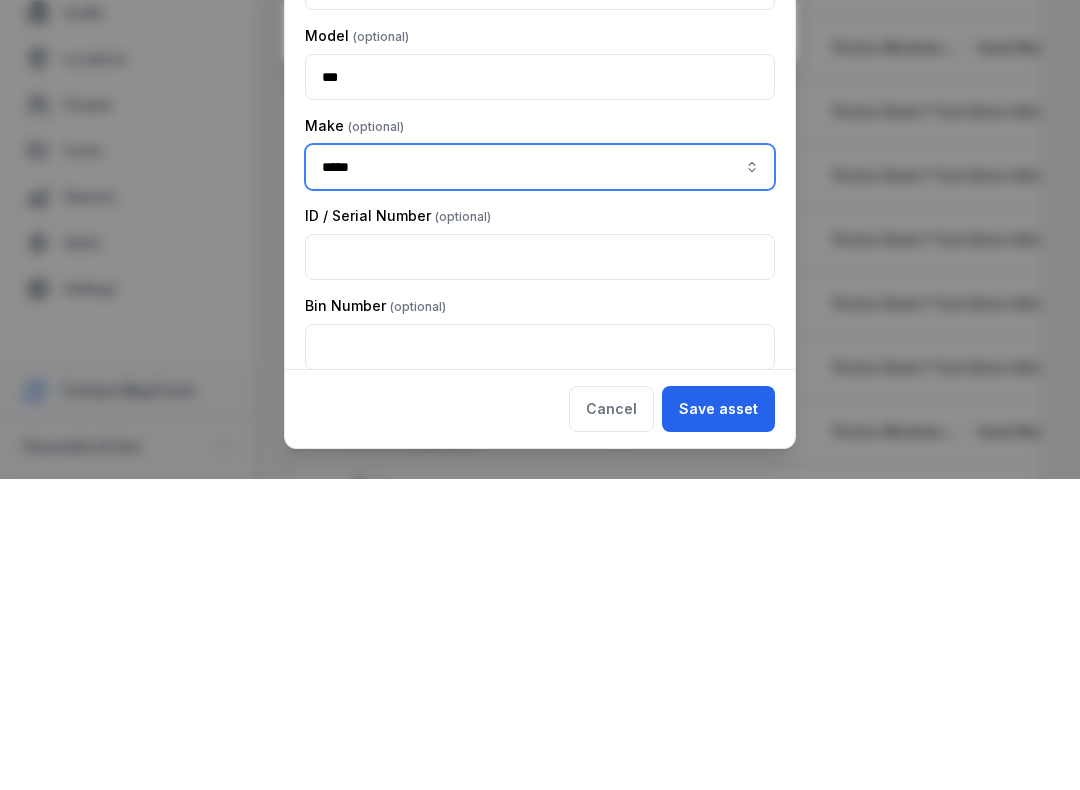 scroll, scrollTop: 203, scrollLeft: 0, axis: vertical 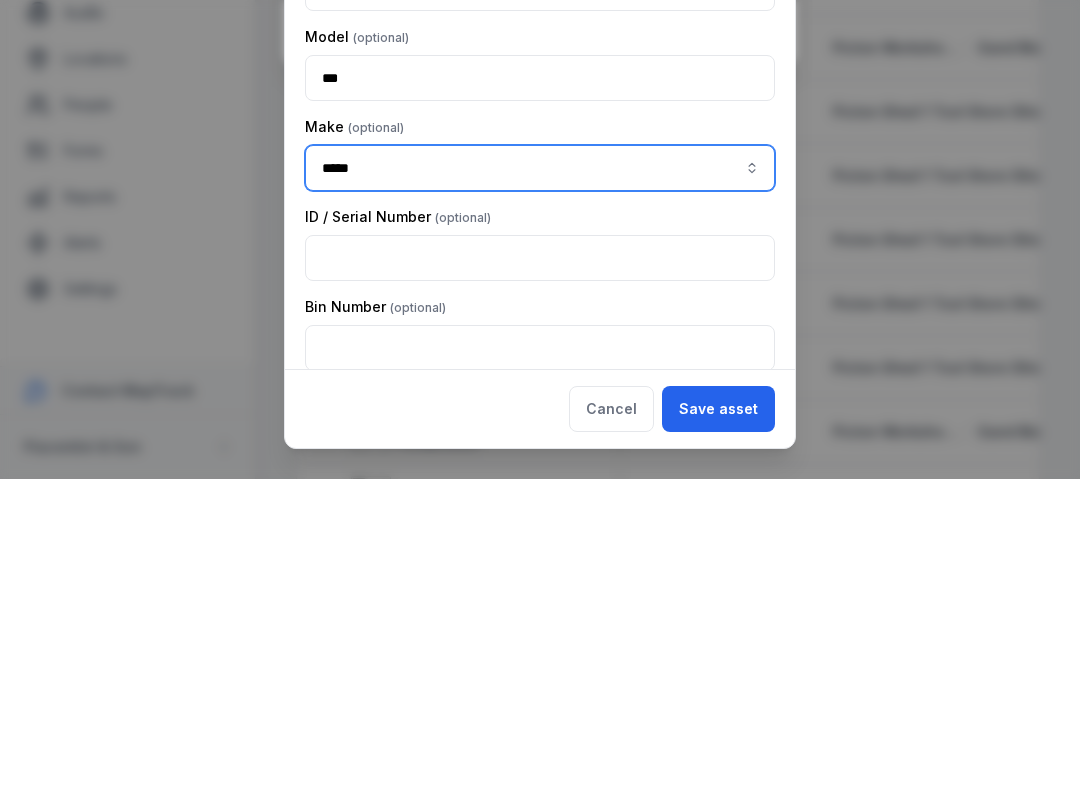 type on "*****" 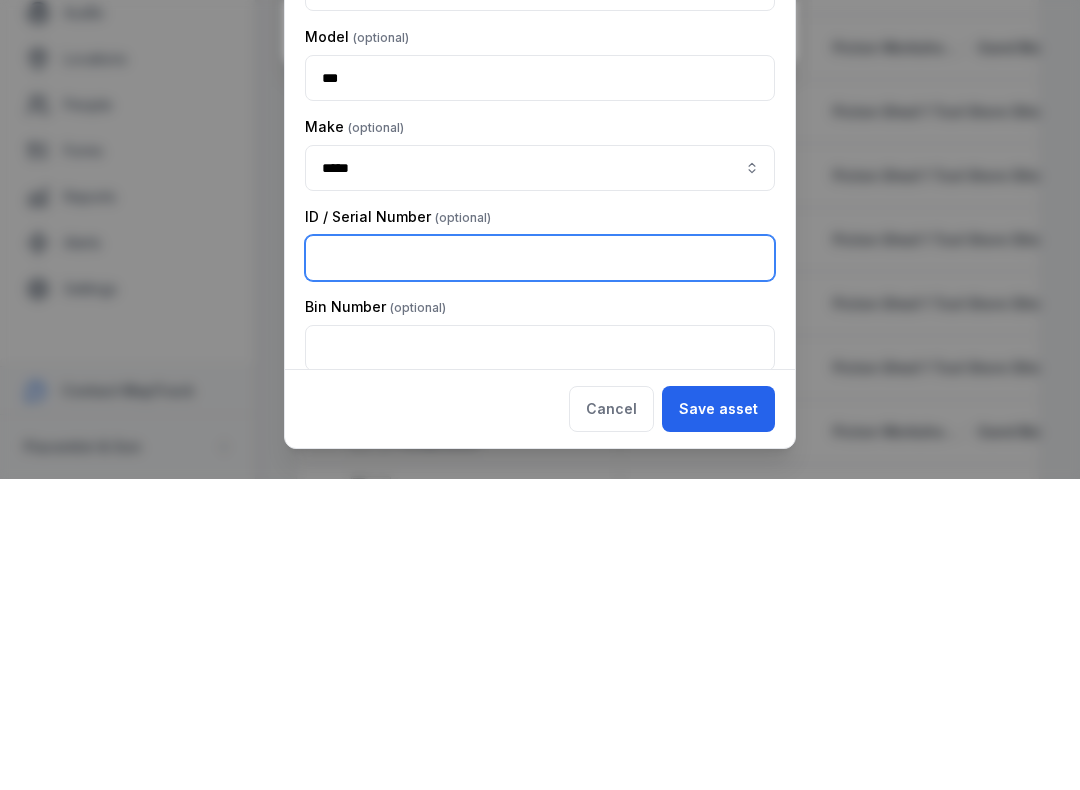 click at bounding box center [540, 569] 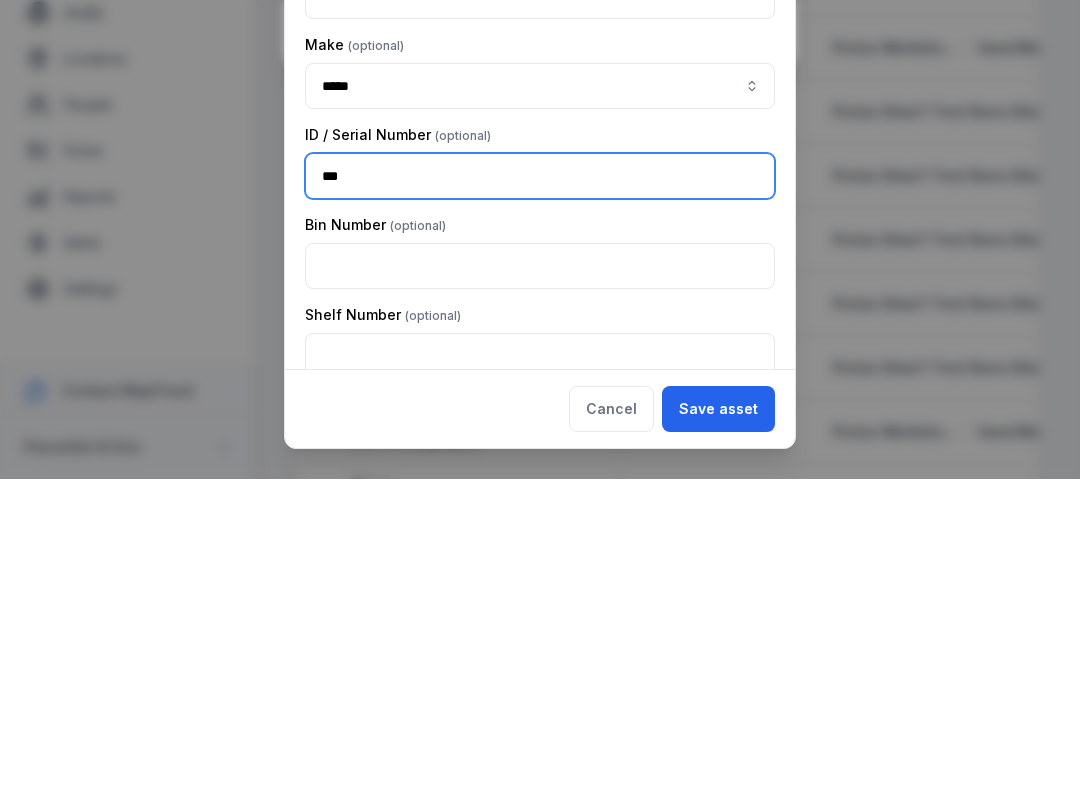 scroll, scrollTop: 286, scrollLeft: 0, axis: vertical 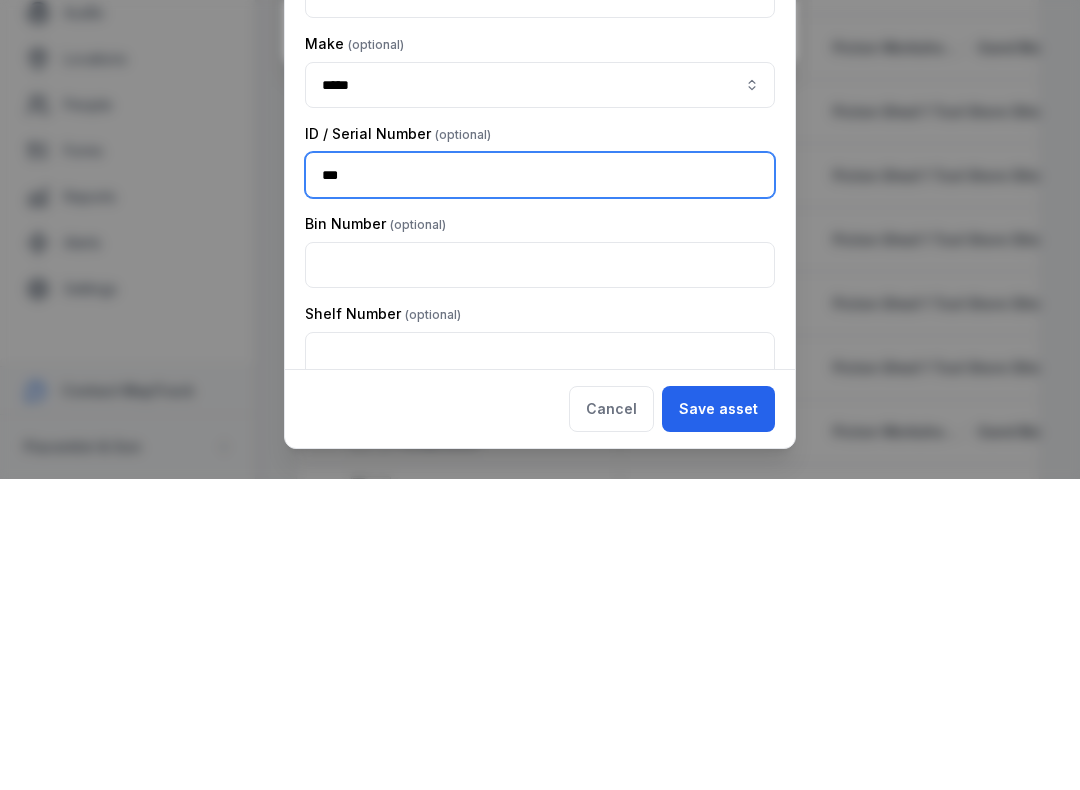type on "***" 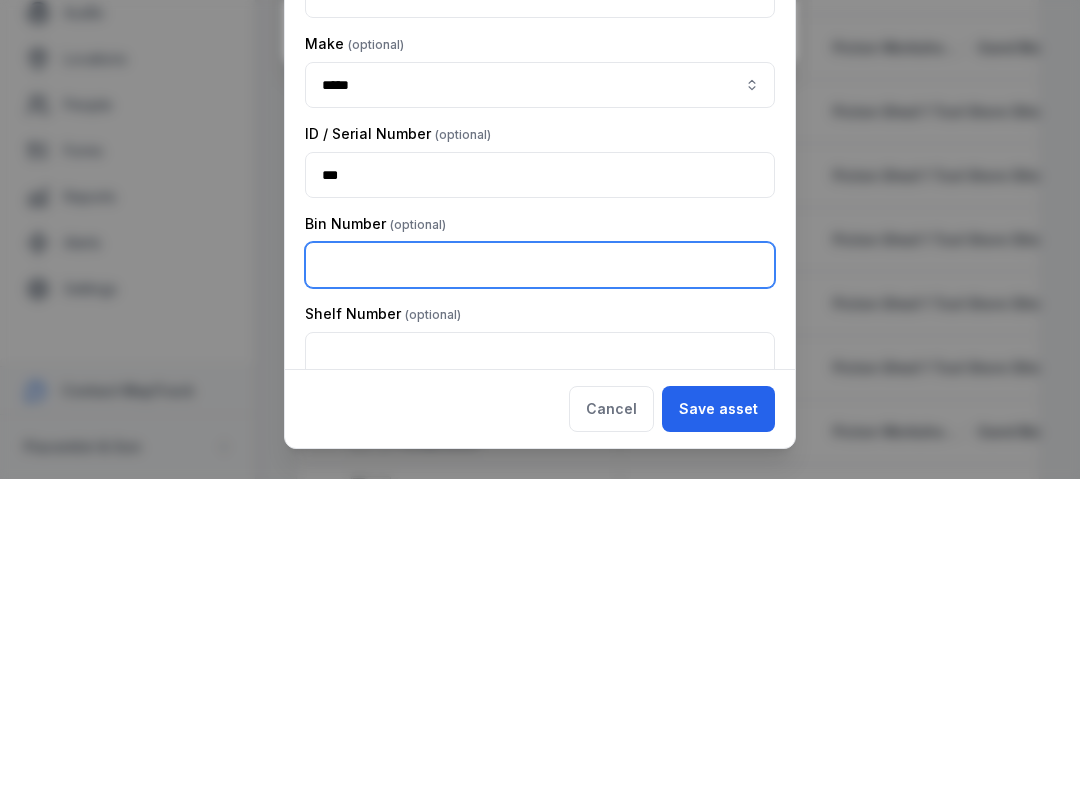 click at bounding box center (540, 576) 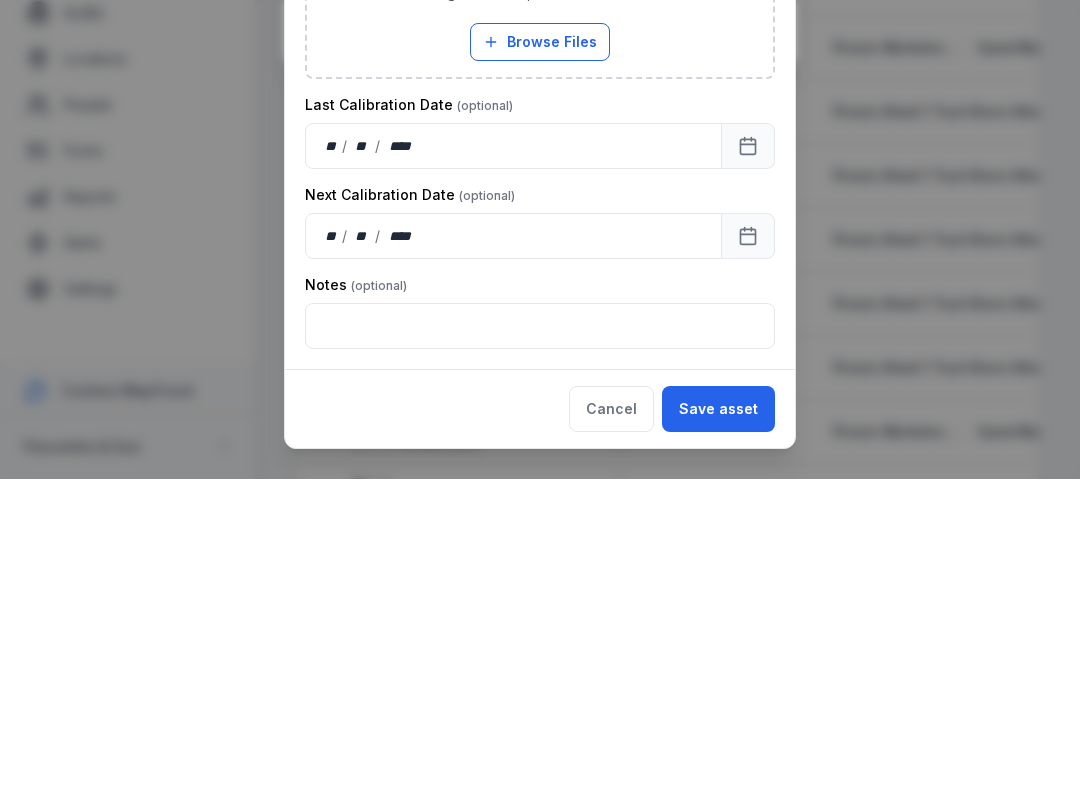 scroll, scrollTop: 775, scrollLeft: 0, axis: vertical 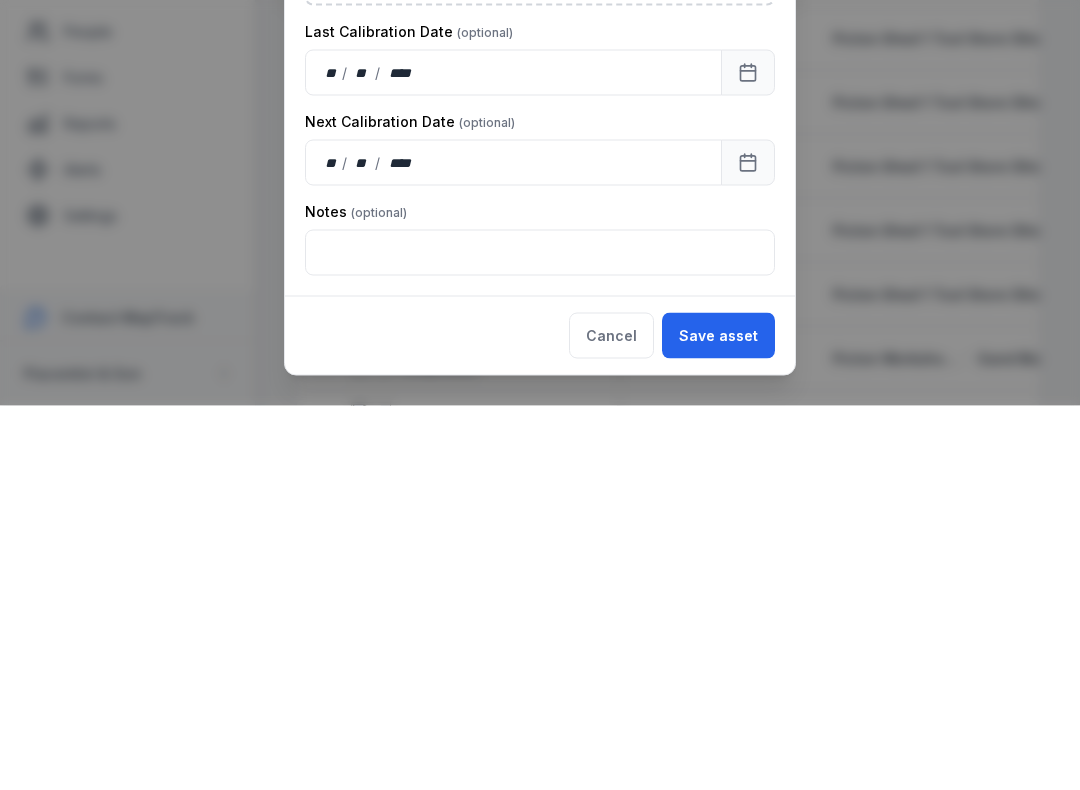 click on "Save asset" at bounding box center (718, 720) 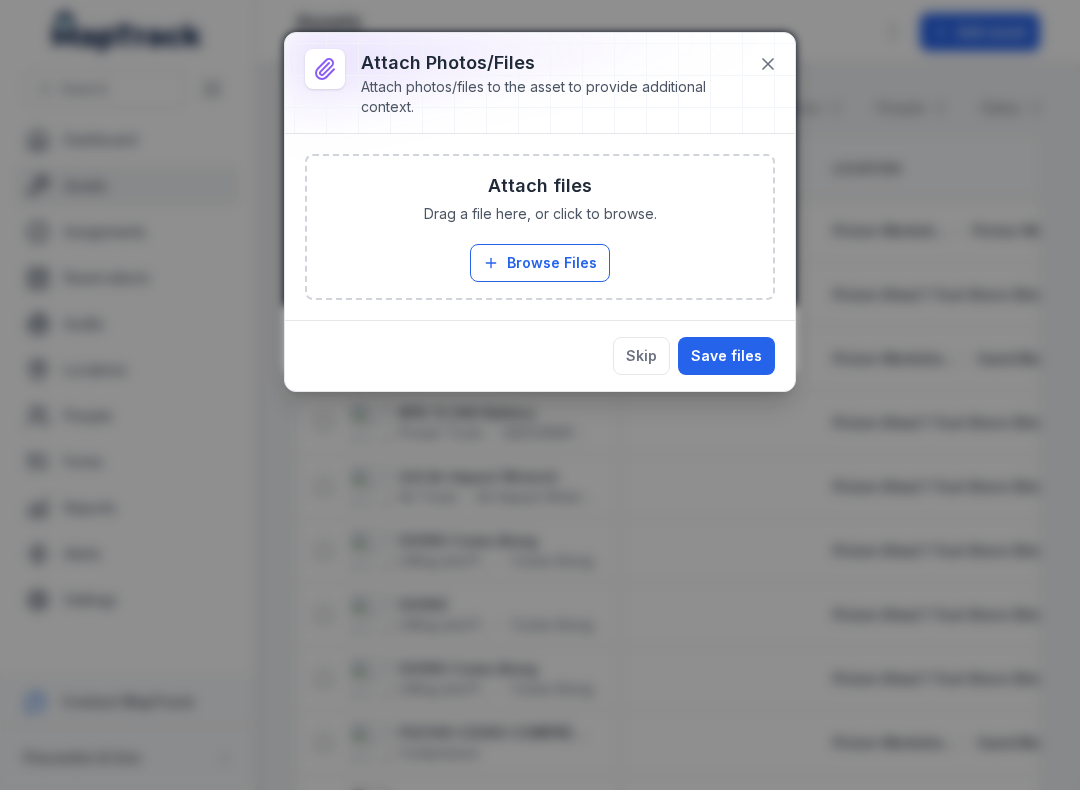 click on "Browse Files" at bounding box center [540, 263] 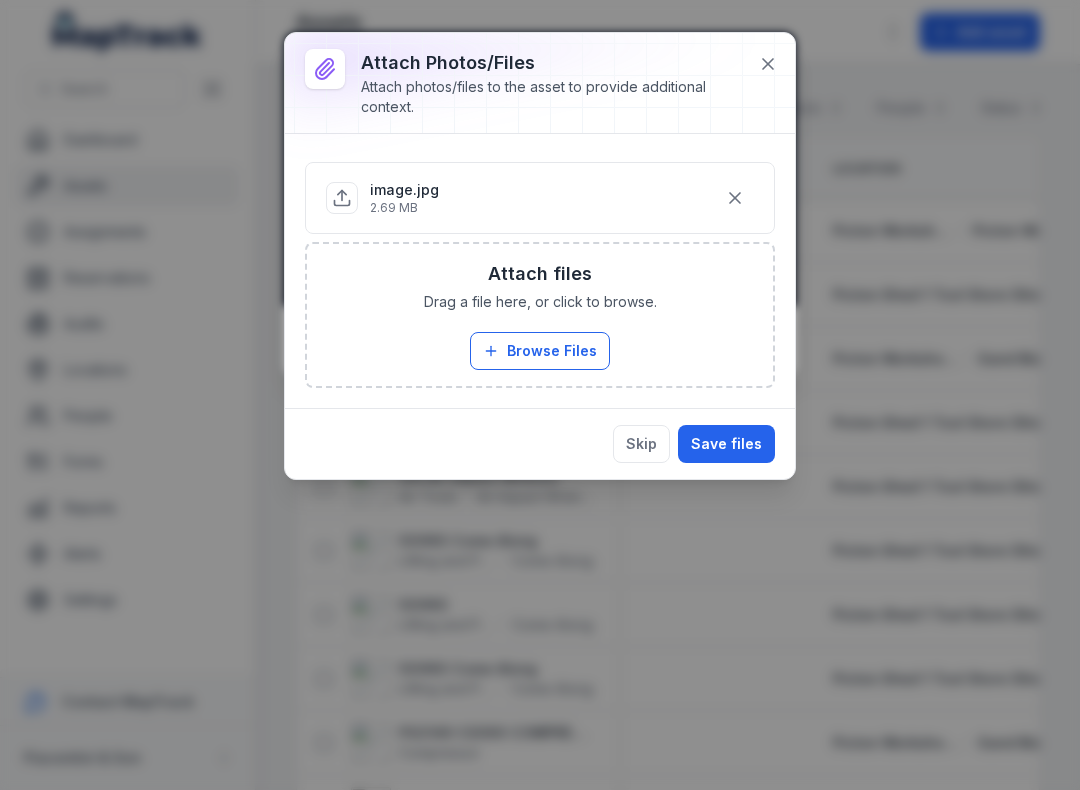 click on "Save files" at bounding box center (726, 444) 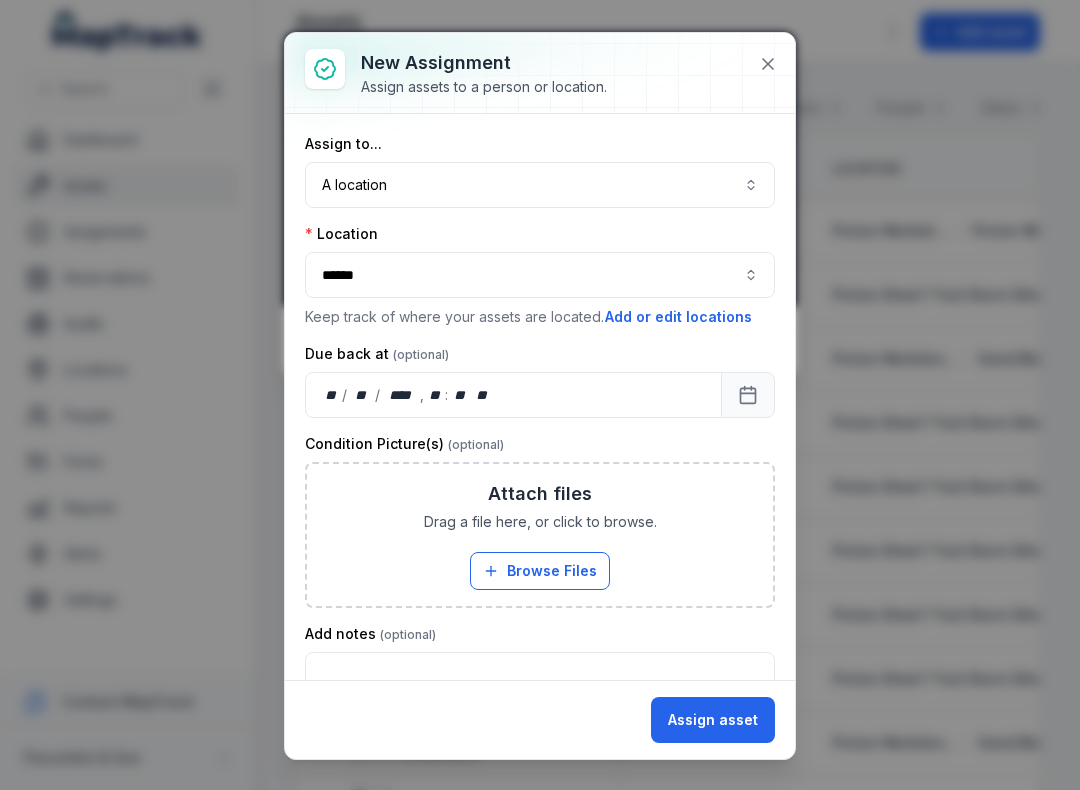 click on "A location ********" at bounding box center (540, 185) 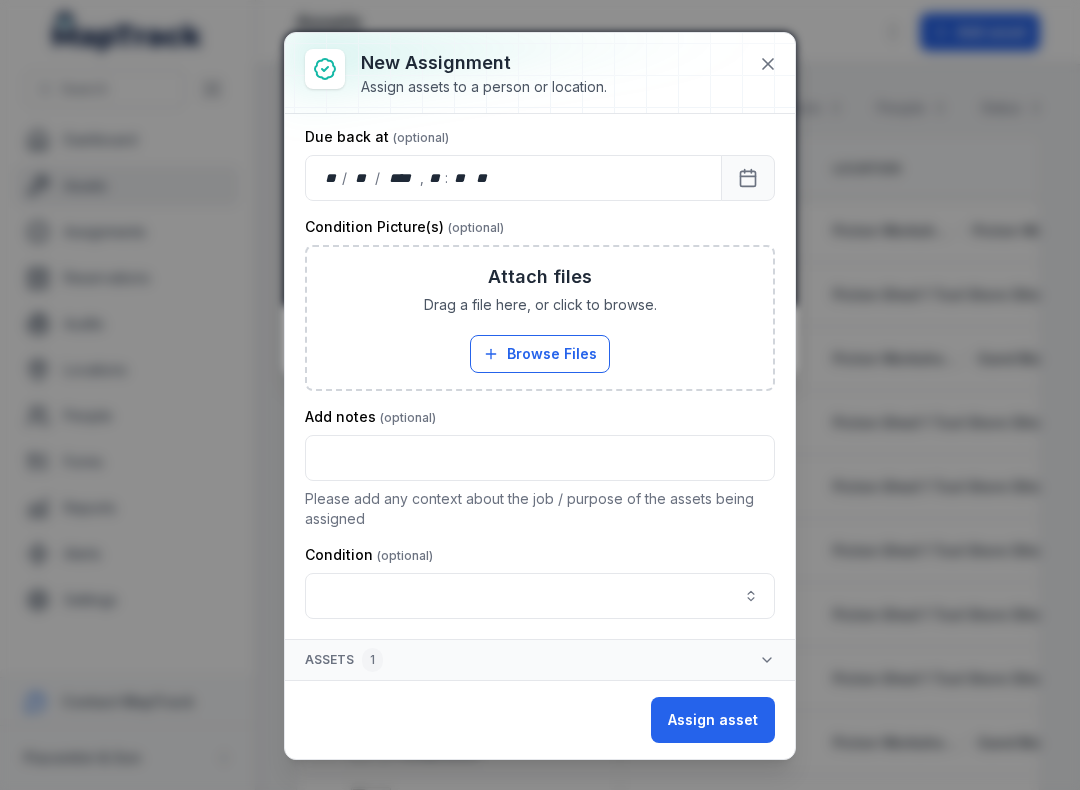 scroll, scrollTop: 217, scrollLeft: 0, axis: vertical 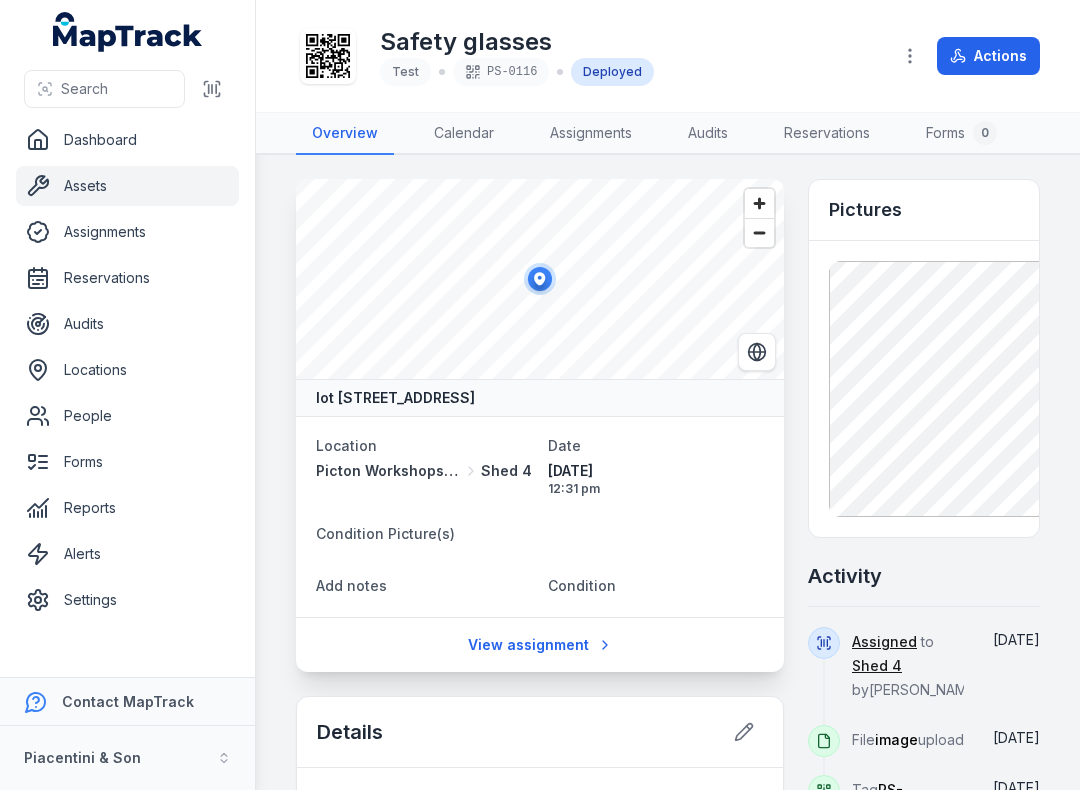 click on "Alerts" at bounding box center (127, 554) 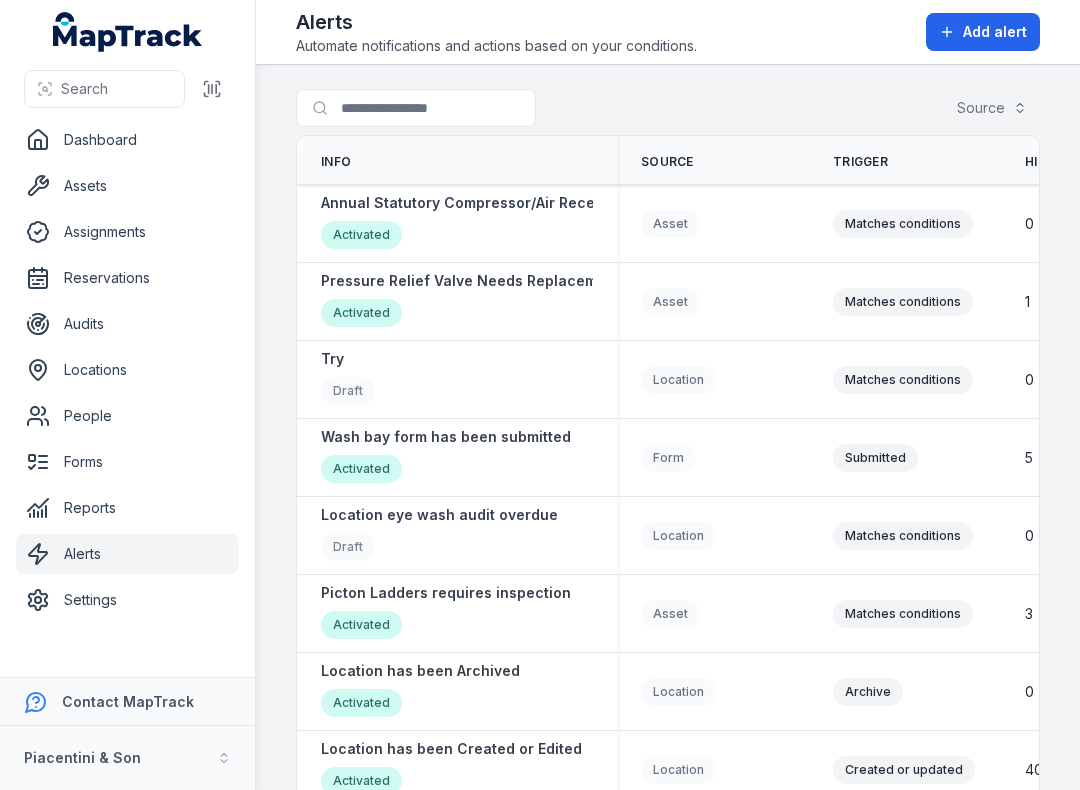 scroll, scrollTop: 0, scrollLeft: 0, axis: both 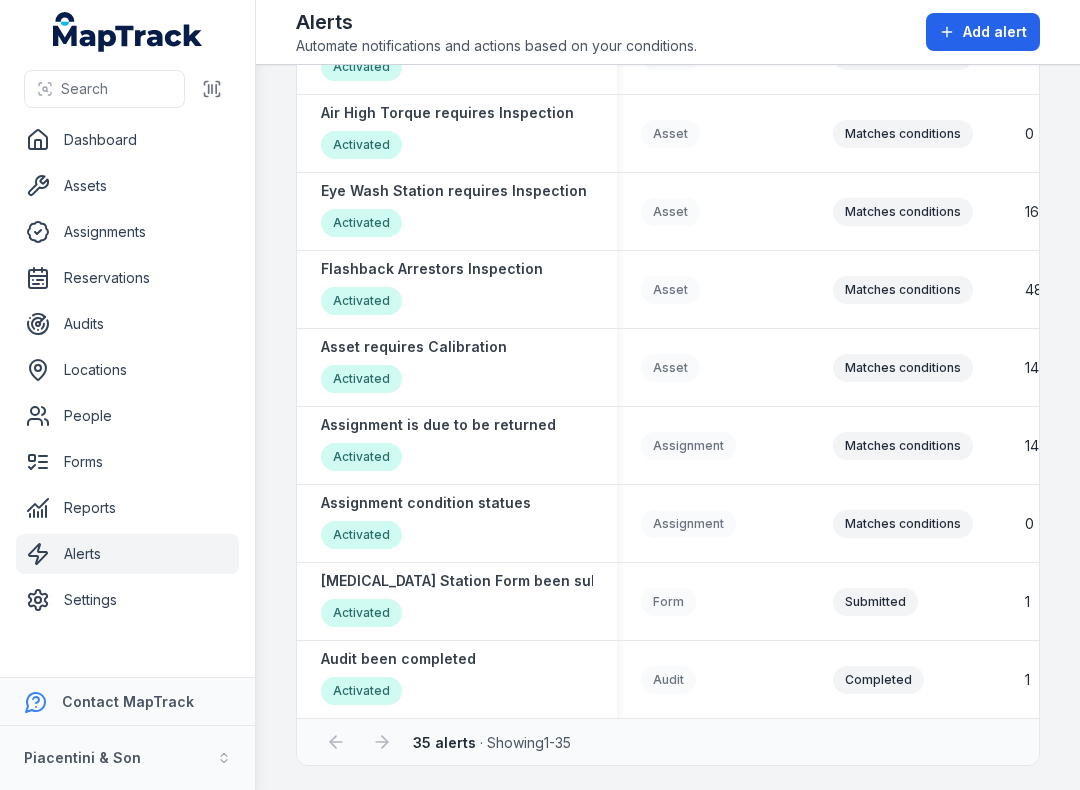 click on "Asset requires Calibration" at bounding box center (414, 347) 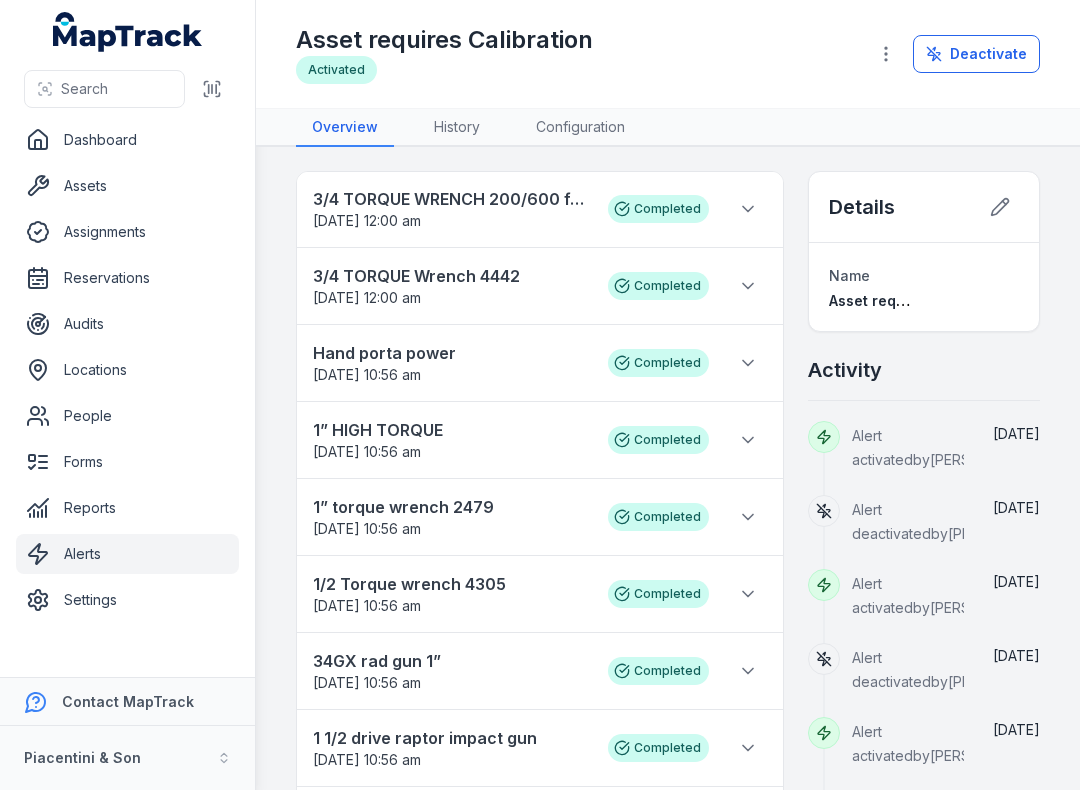 click on "Reservations" at bounding box center (127, 278) 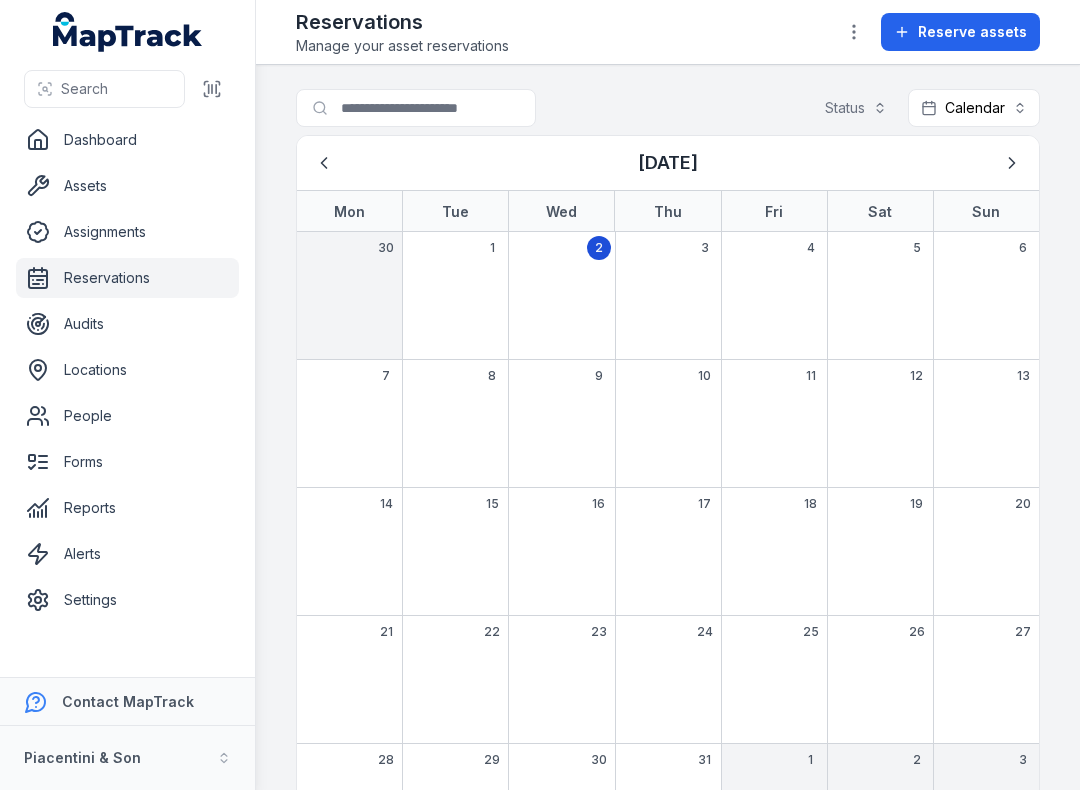 scroll, scrollTop: 0, scrollLeft: 0, axis: both 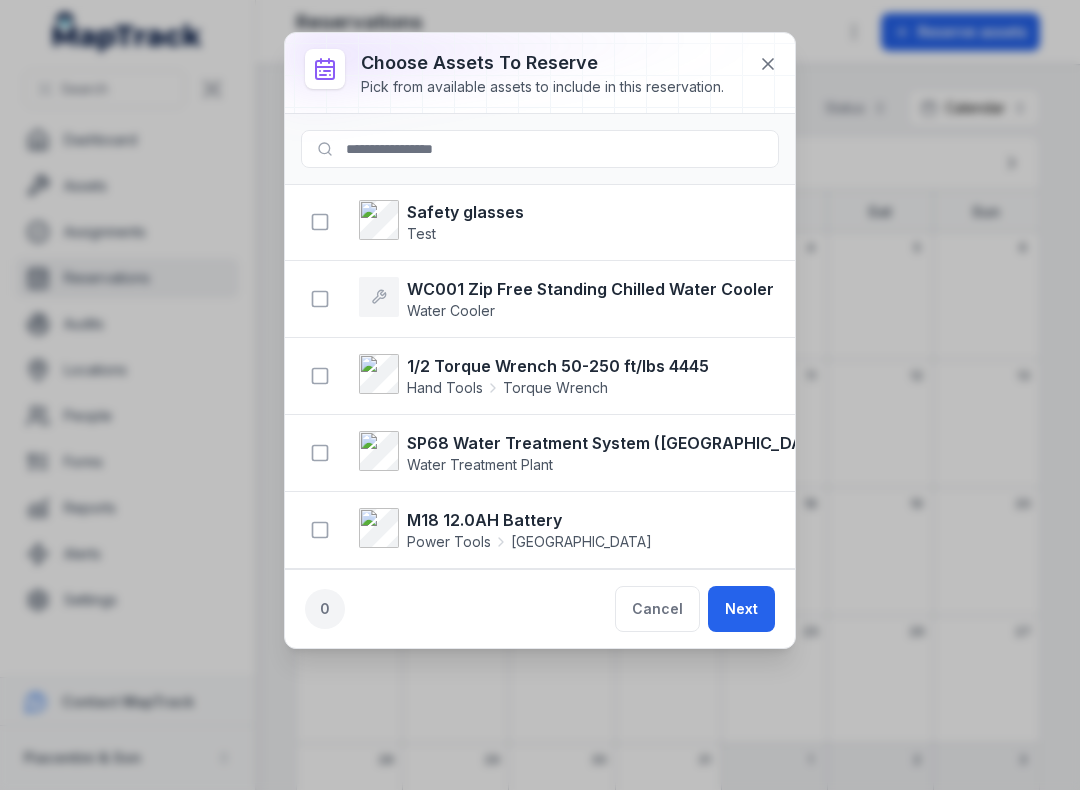 click 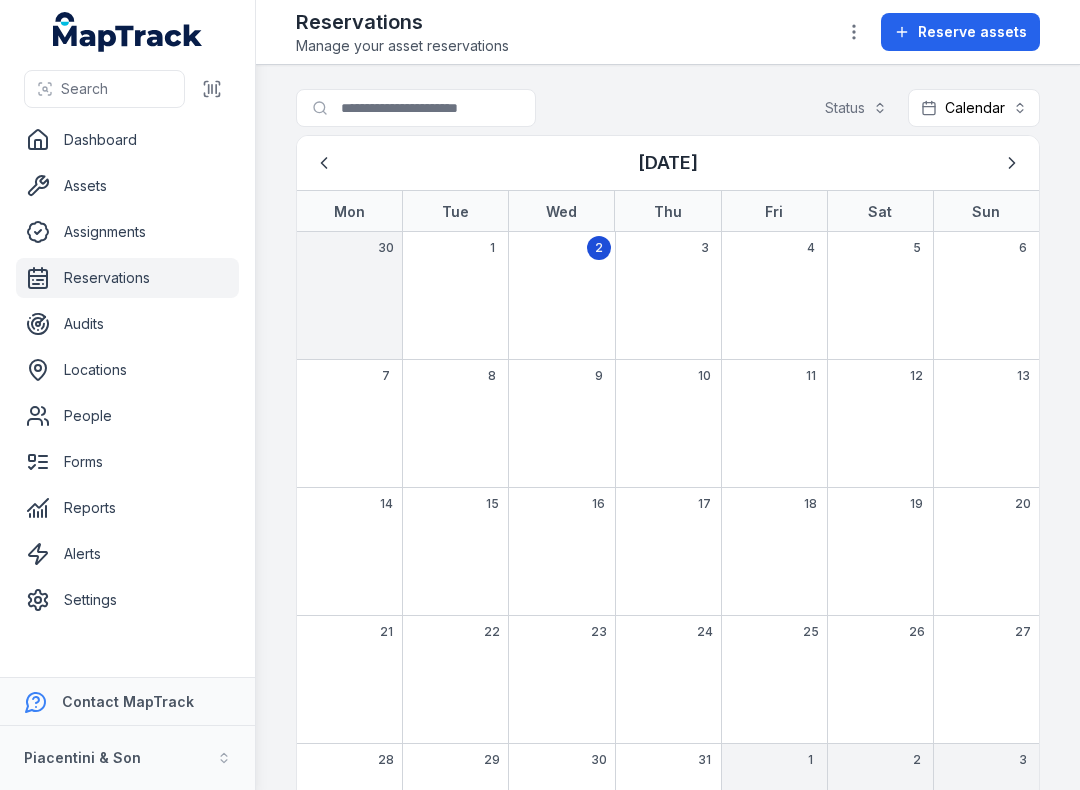 click on "Assets" at bounding box center (127, 186) 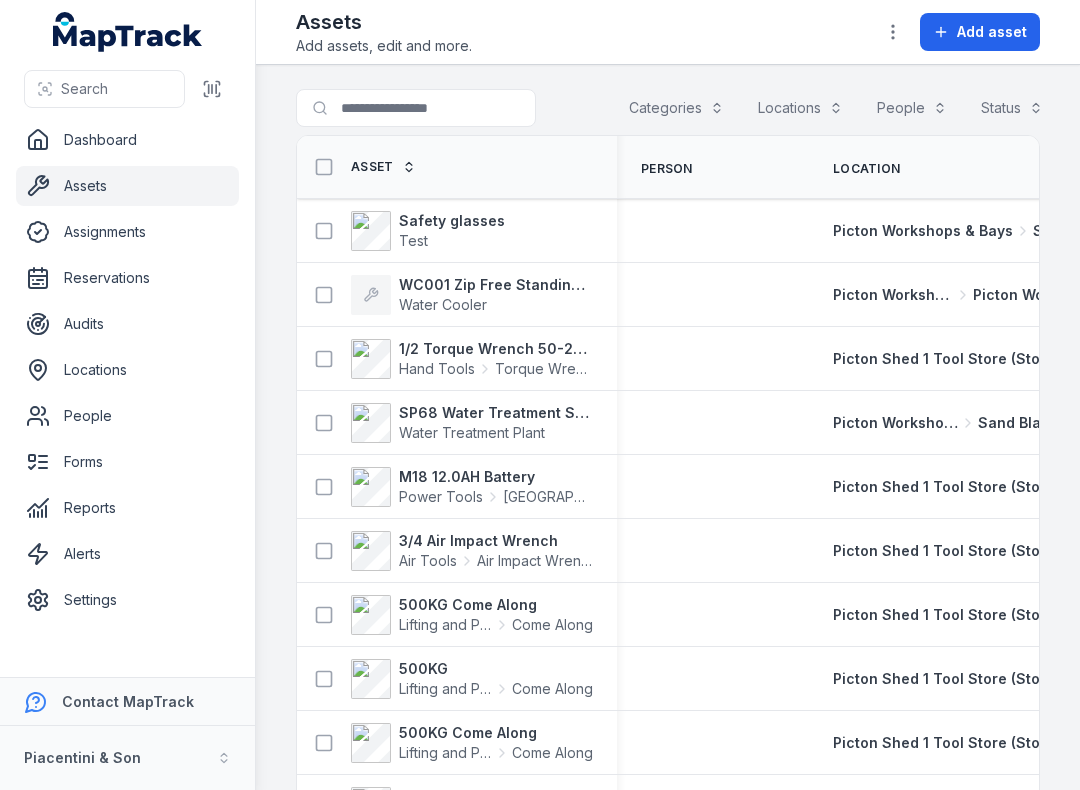 scroll, scrollTop: 0, scrollLeft: 0, axis: both 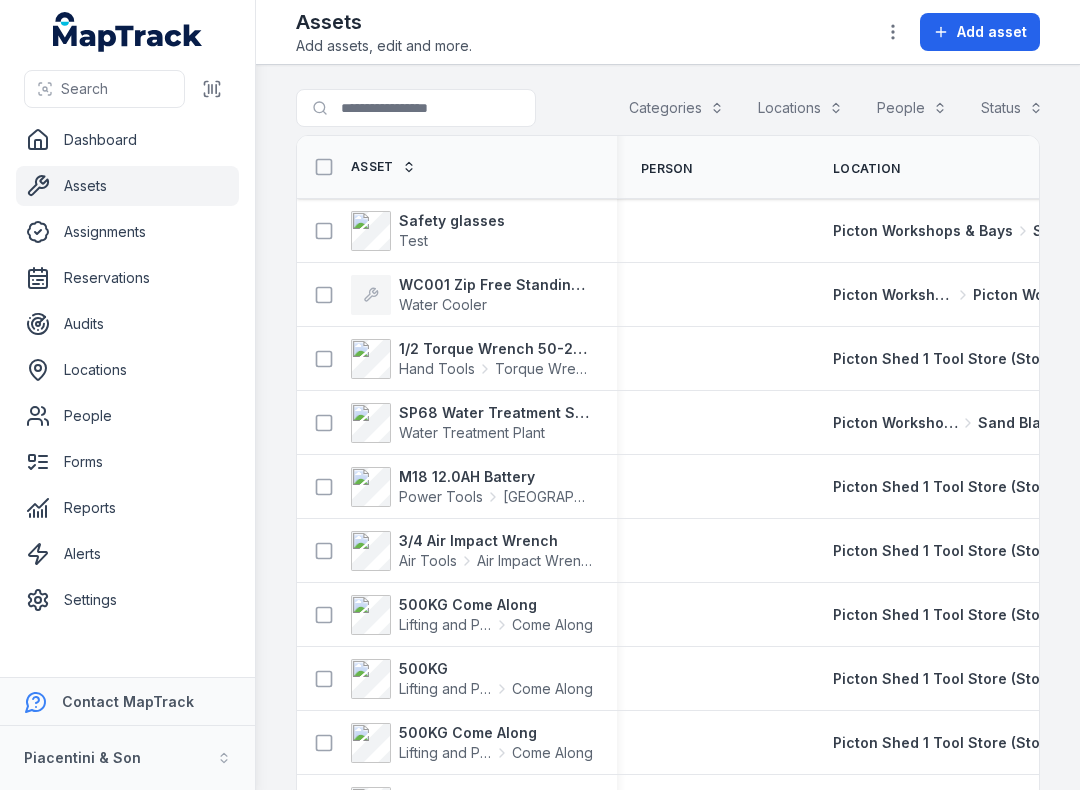 click on "Categories" at bounding box center [676, 108] 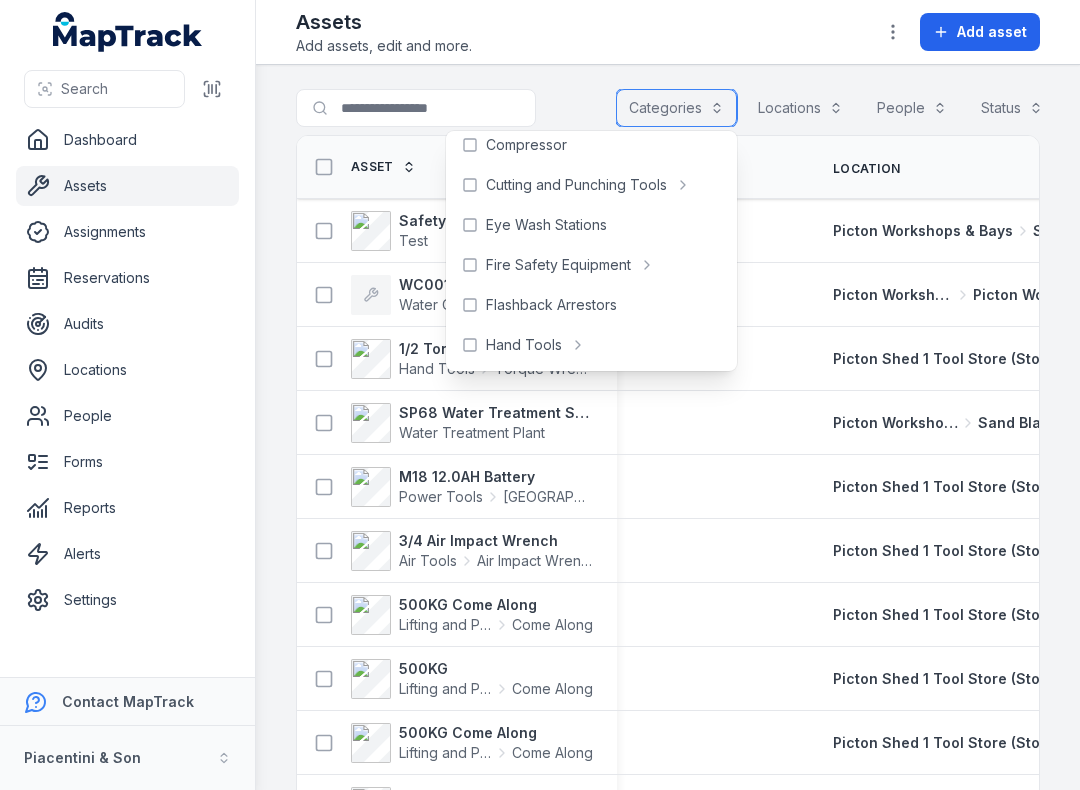 scroll, scrollTop: 134, scrollLeft: 0, axis: vertical 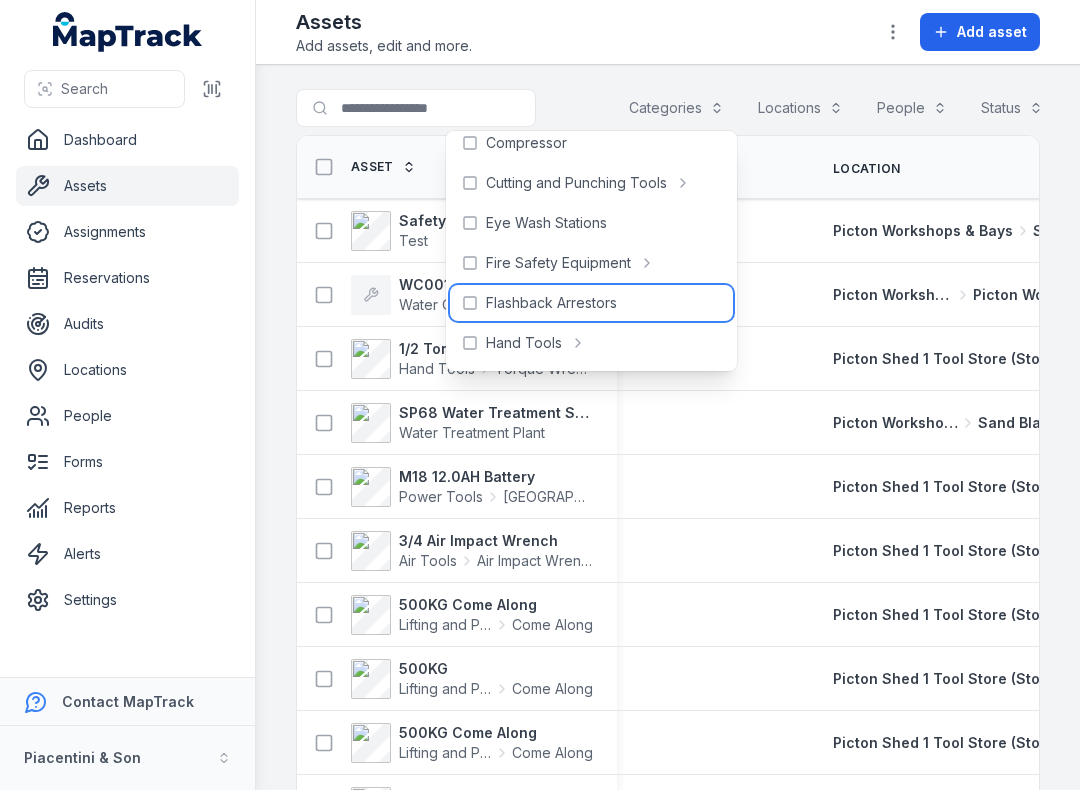 click on "Flashback Arrestors" at bounding box center [551, 303] 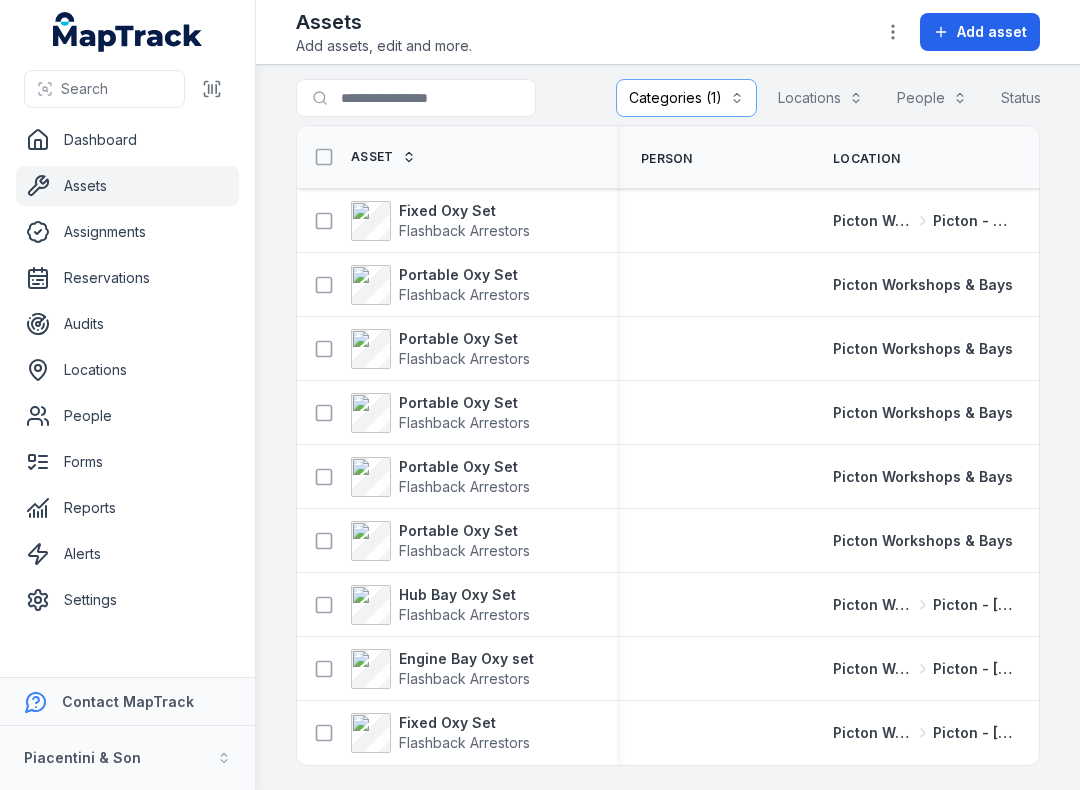 scroll, scrollTop: 10, scrollLeft: 0, axis: vertical 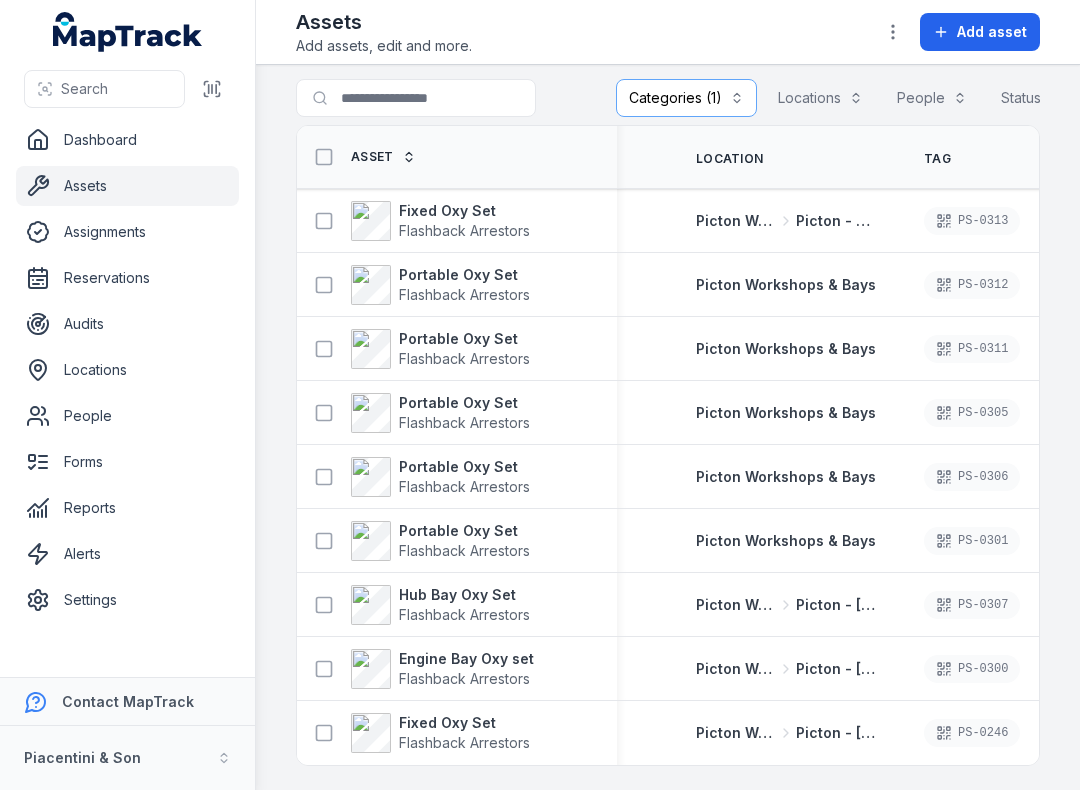 click on "Picton Workshops & Bays" at bounding box center (736, 221) 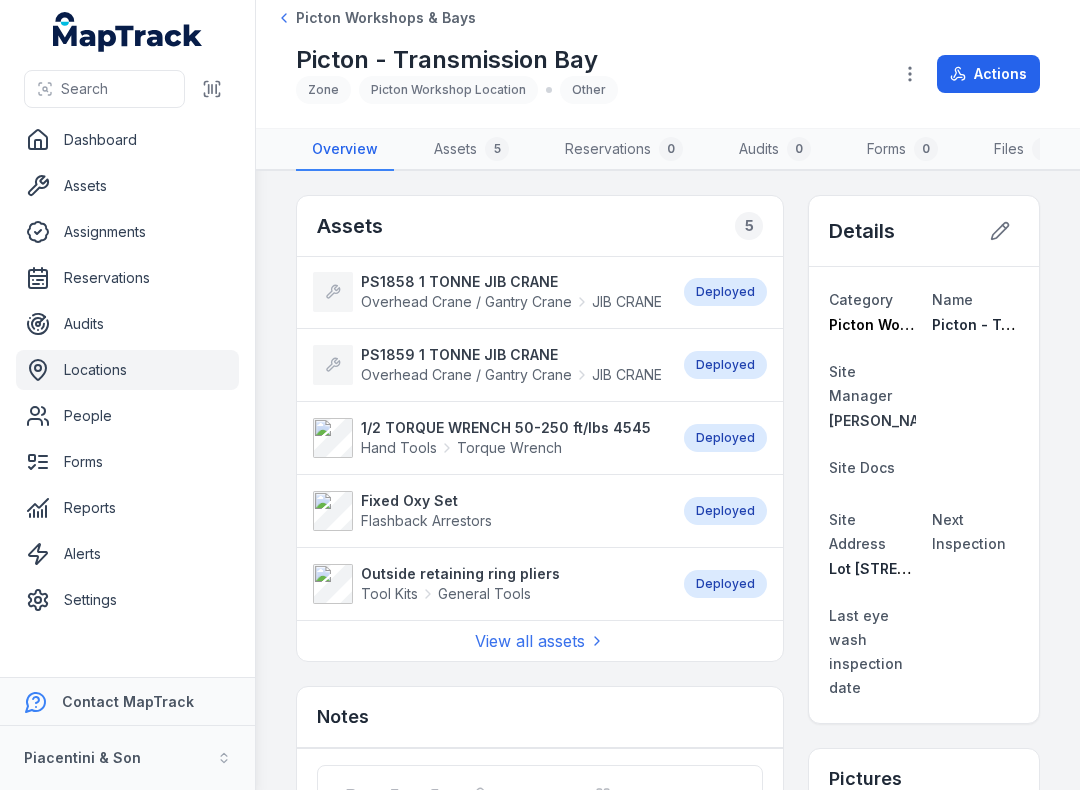 click 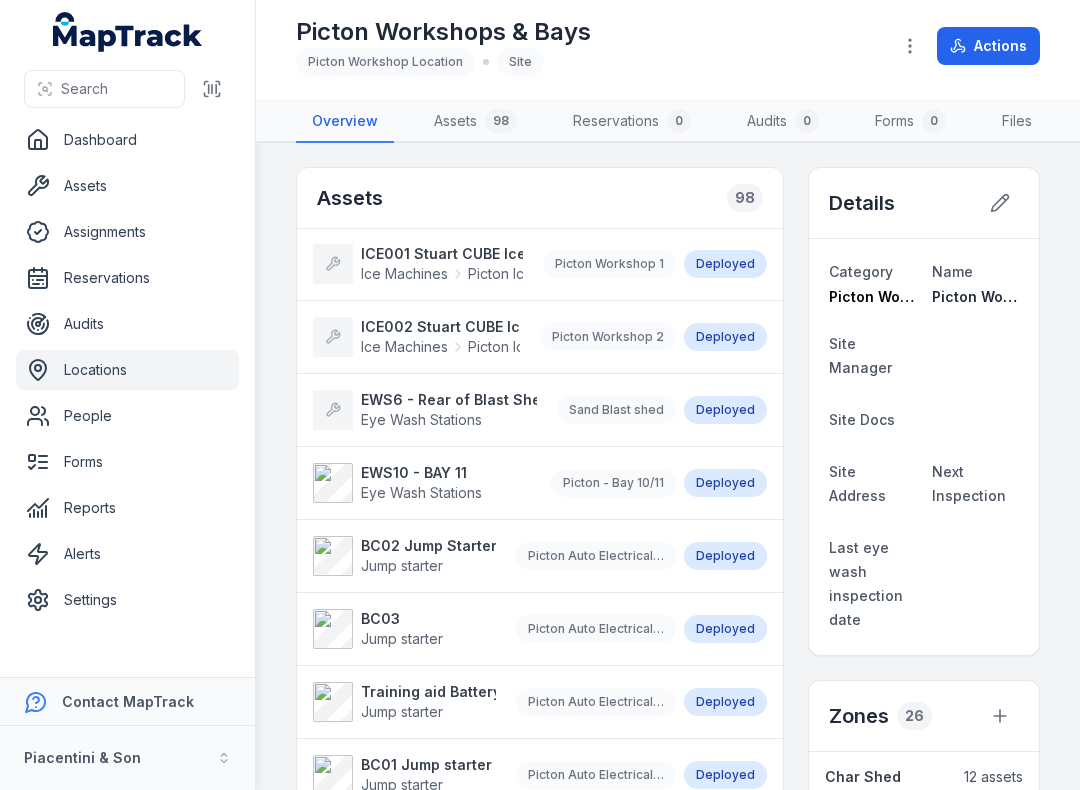 click on "Assets" at bounding box center [127, 186] 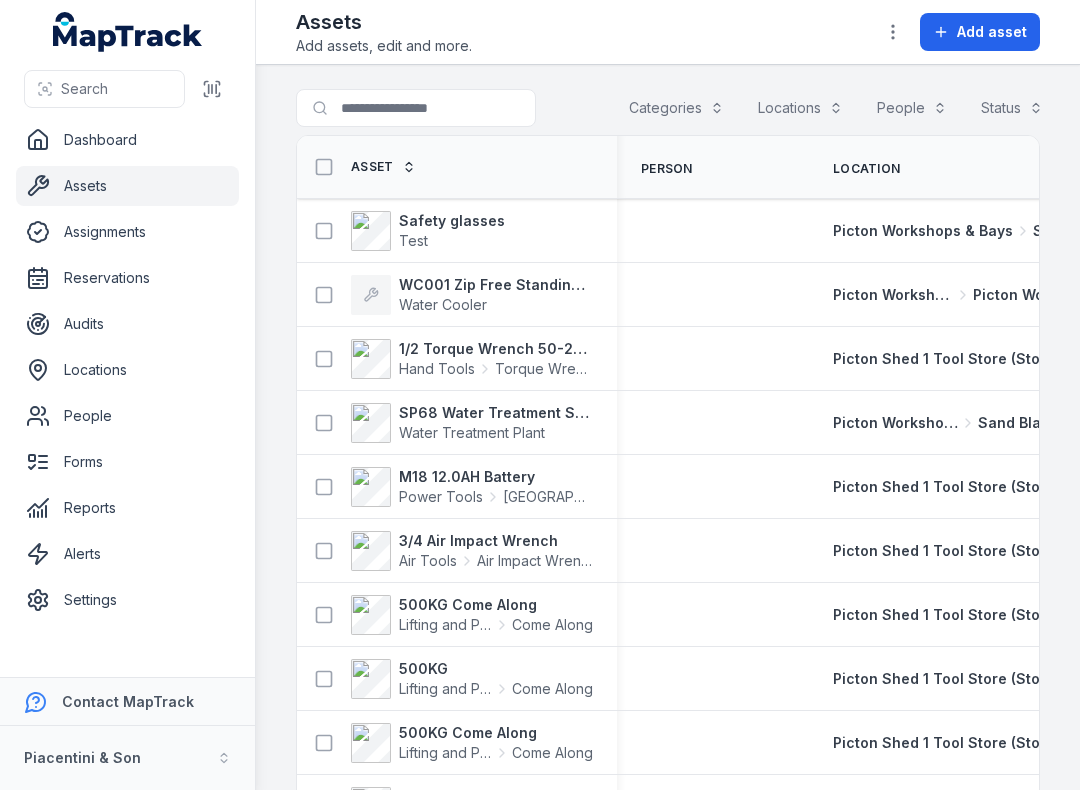 scroll, scrollTop: 0, scrollLeft: 0, axis: both 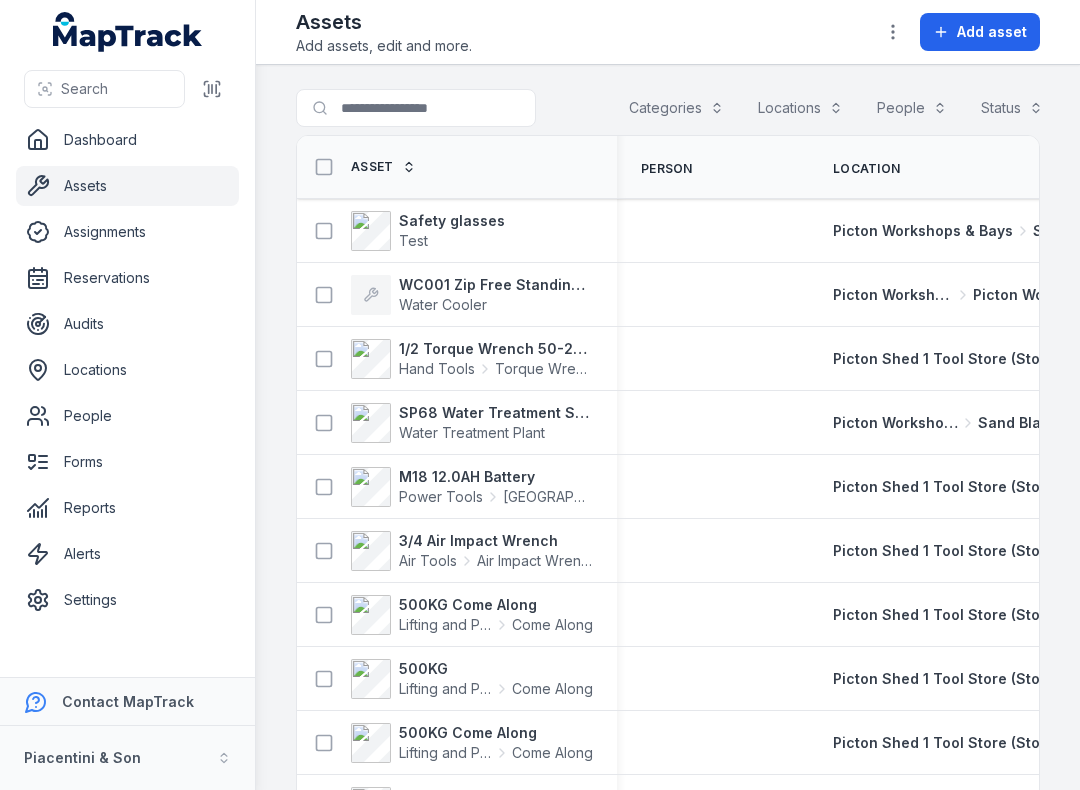 click on "WC001 Zip Free Standing Chilled Water Cooler" at bounding box center [496, 285] 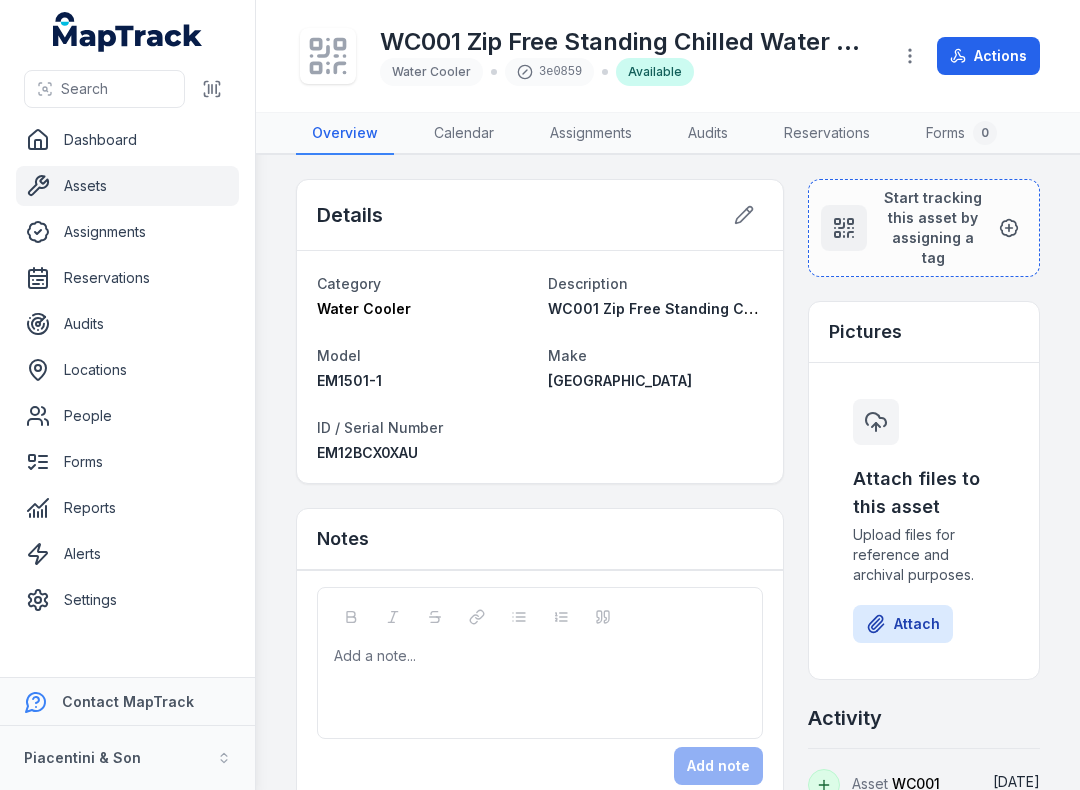 click on "Assets" at bounding box center [127, 186] 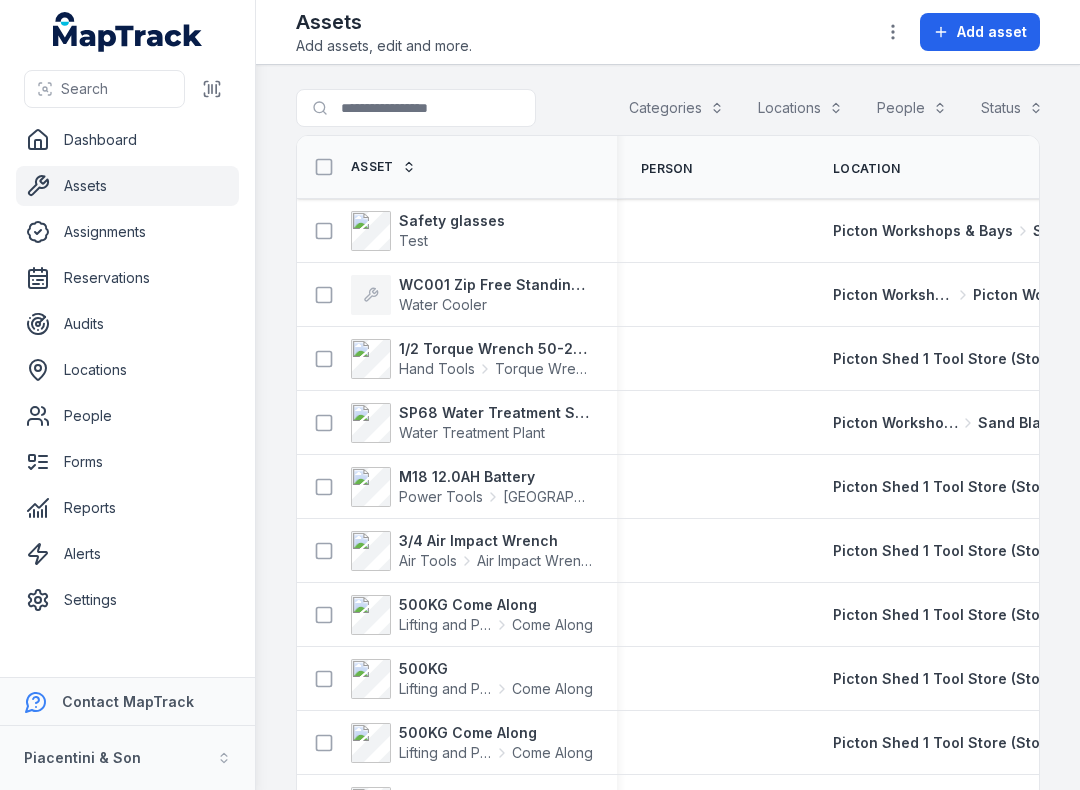 scroll, scrollTop: 0, scrollLeft: 0, axis: both 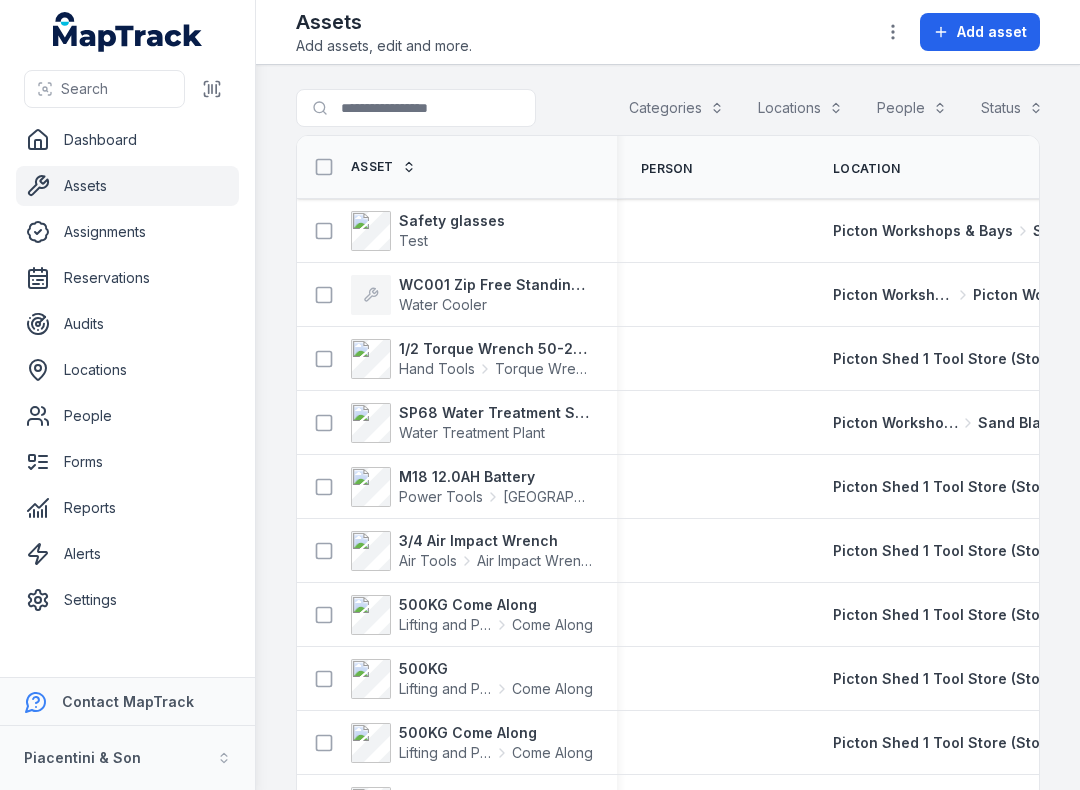 click on "WC001 Zip Free Standing Chilled Water Cooler" at bounding box center (496, 285) 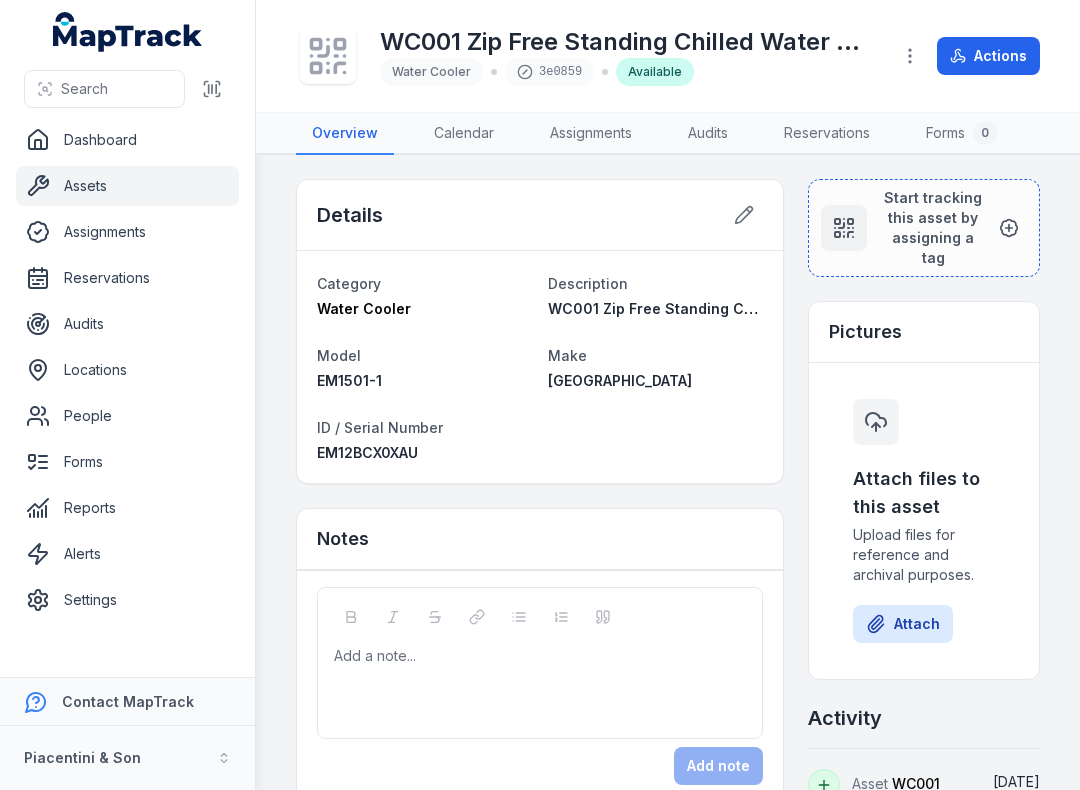 click 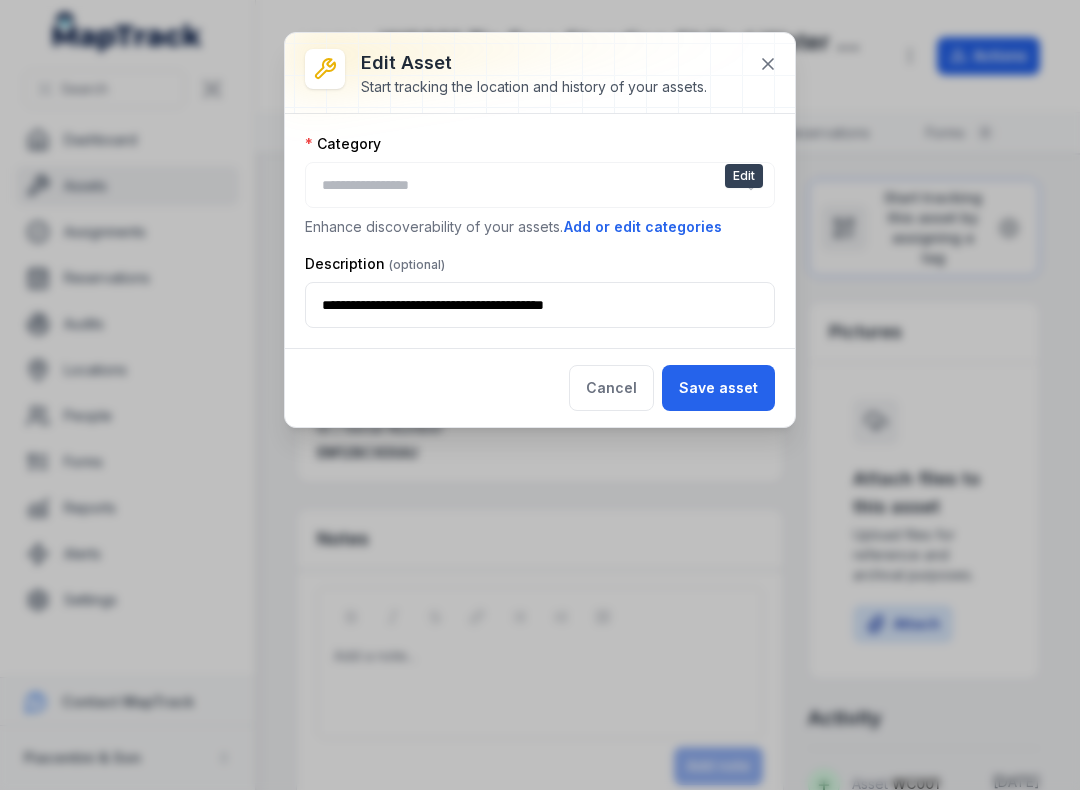type on "**********" 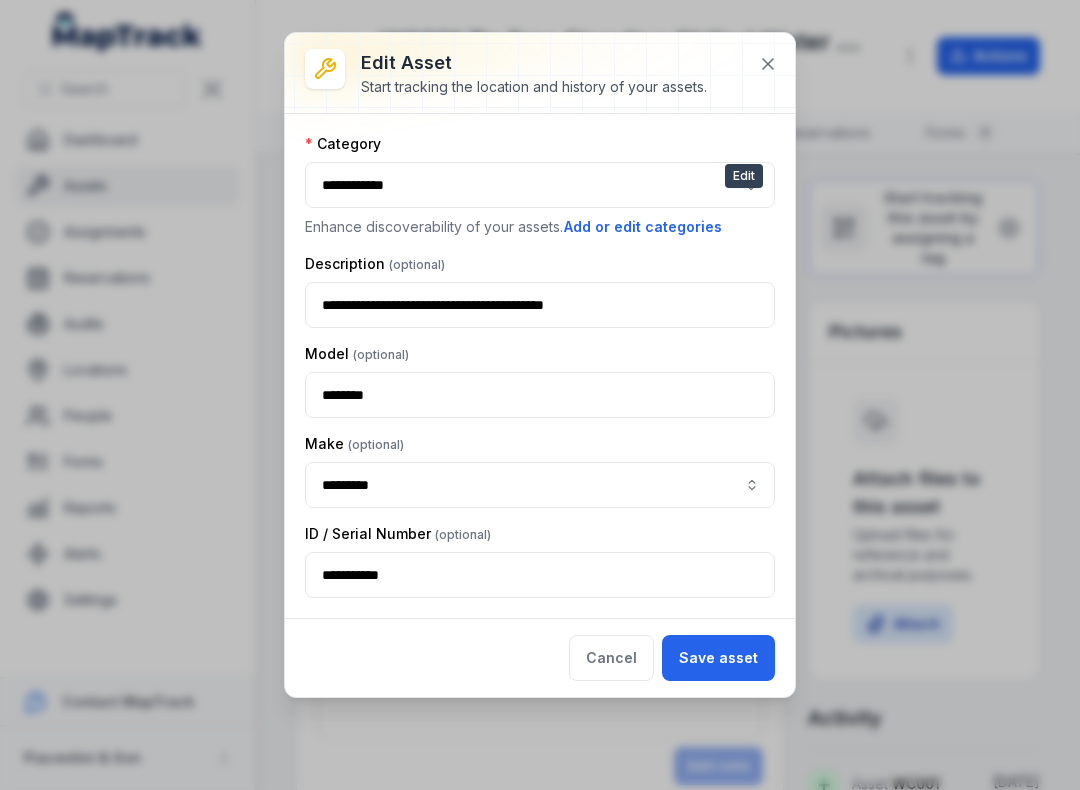 click on "Cancel" at bounding box center (611, 658) 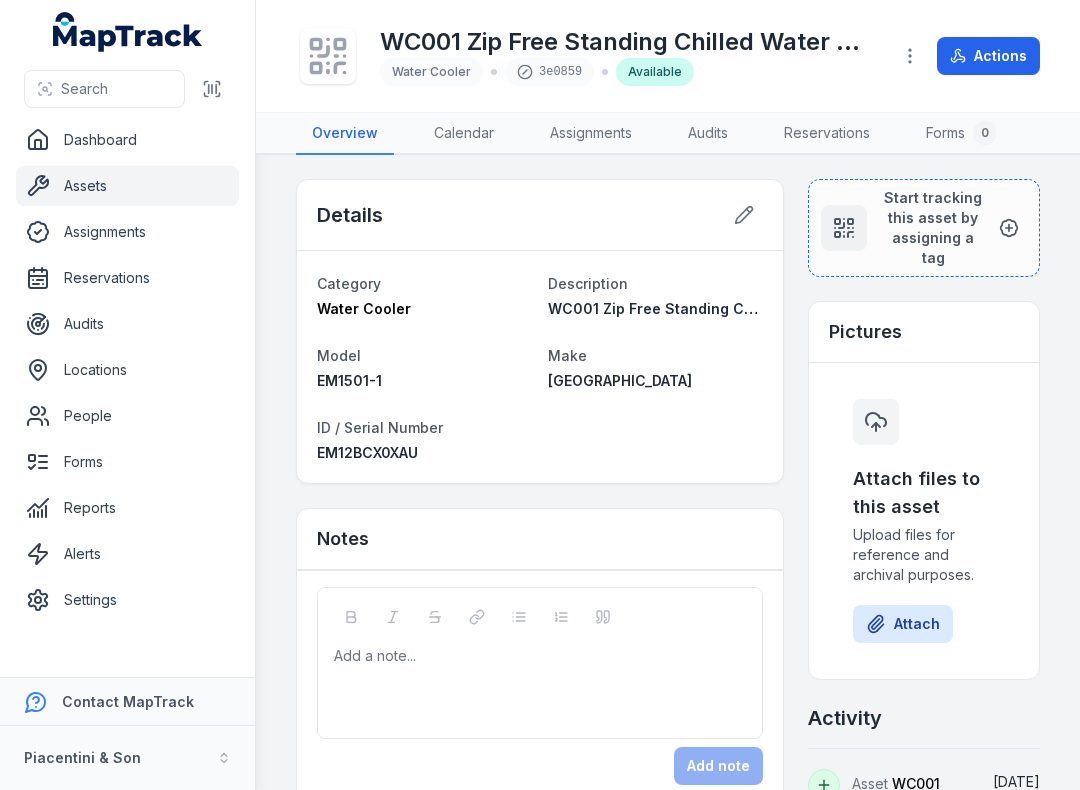 click on "Assets" at bounding box center (127, 186) 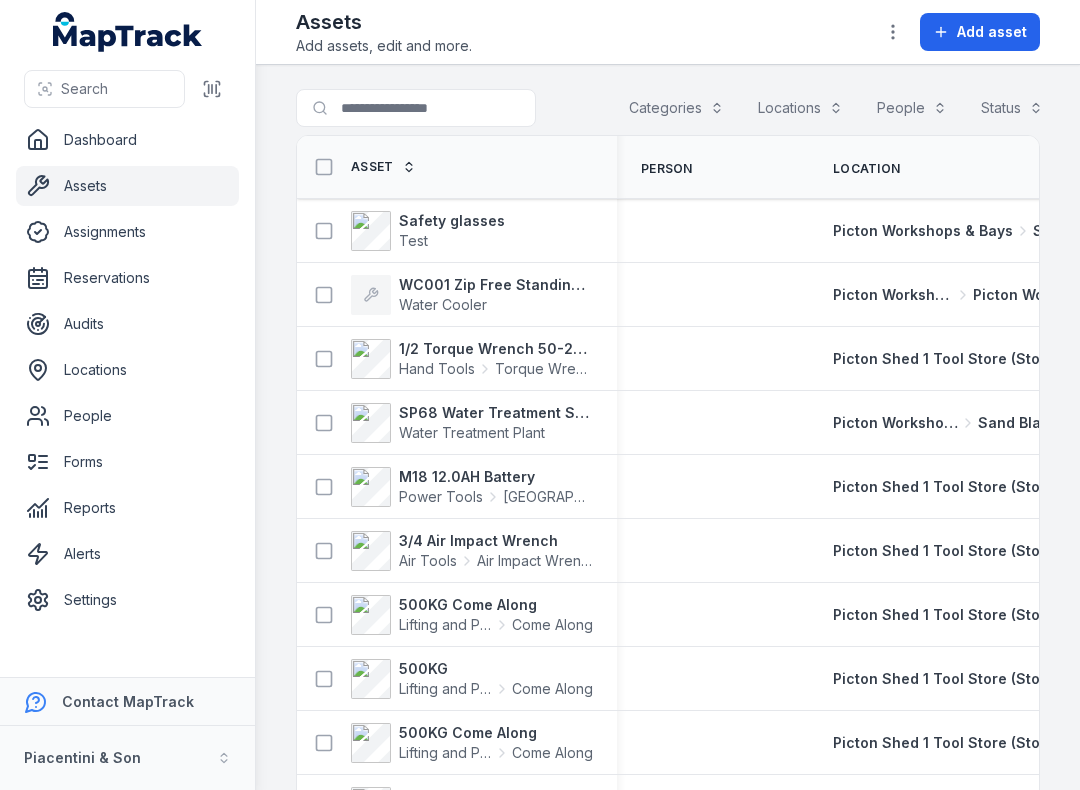 scroll, scrollTop: 0, scrollLeft: 0, axis: both 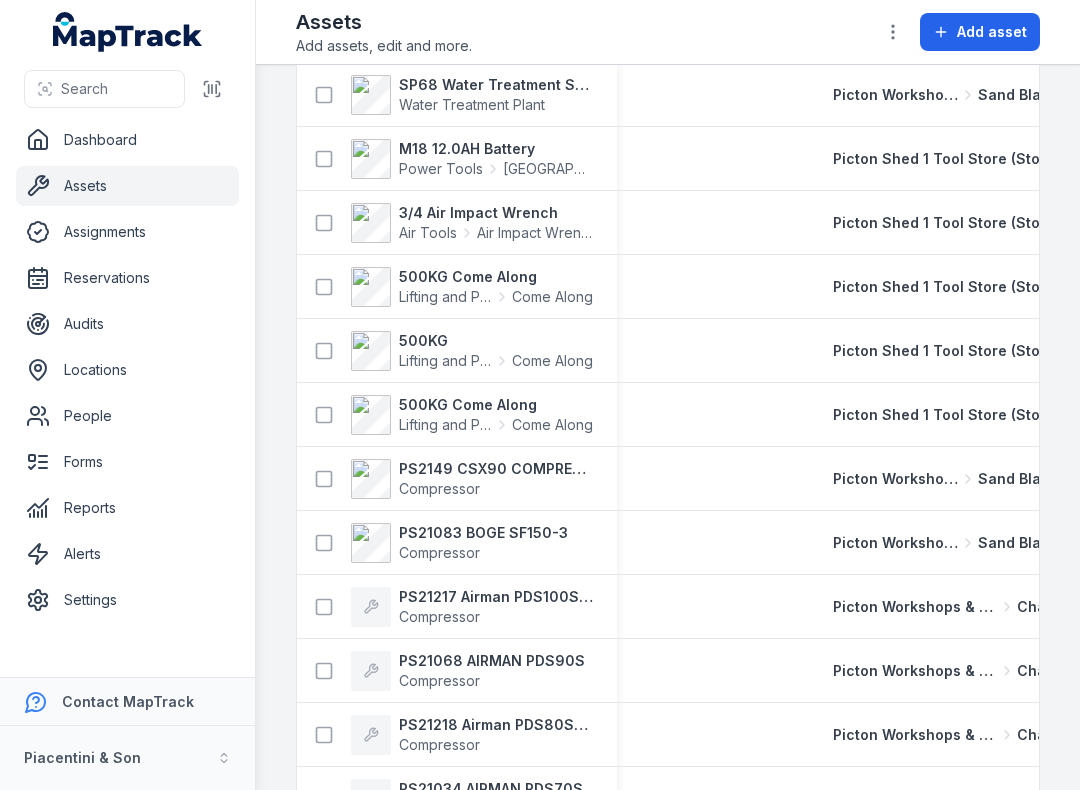 click on "PS21083 BOGE SF150-3" at bounding box center (483, 533) 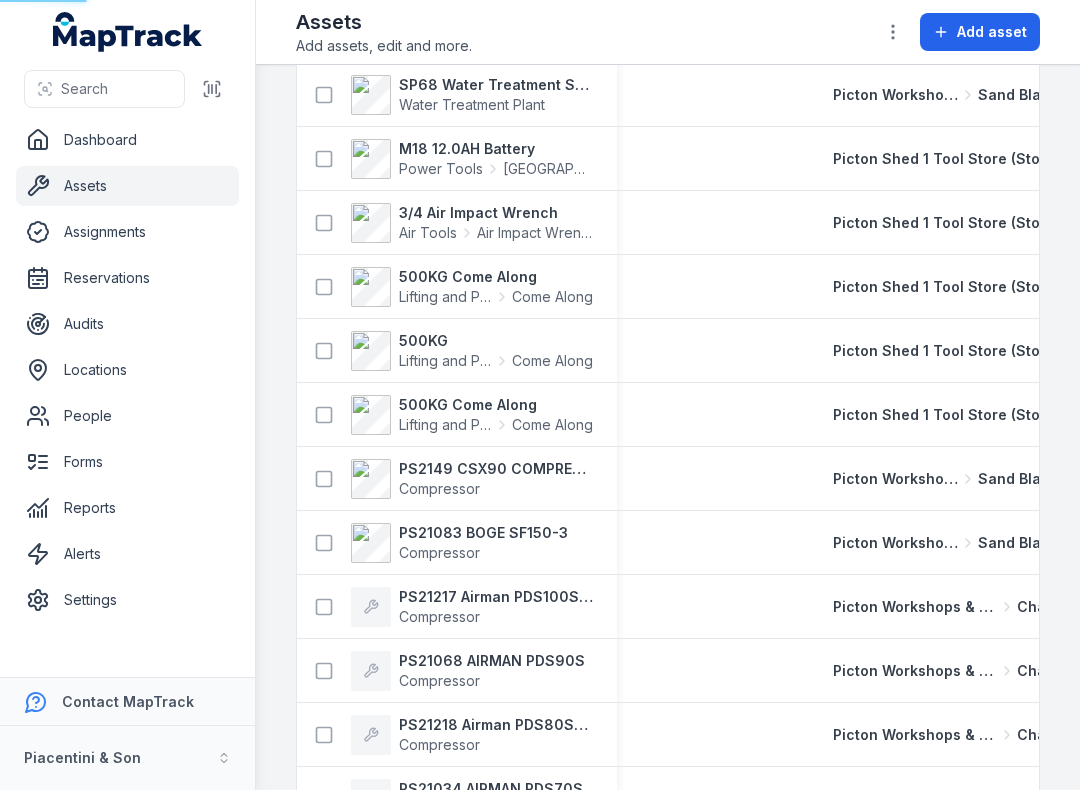 click on "Compressor" at bounding box center (439, 552) 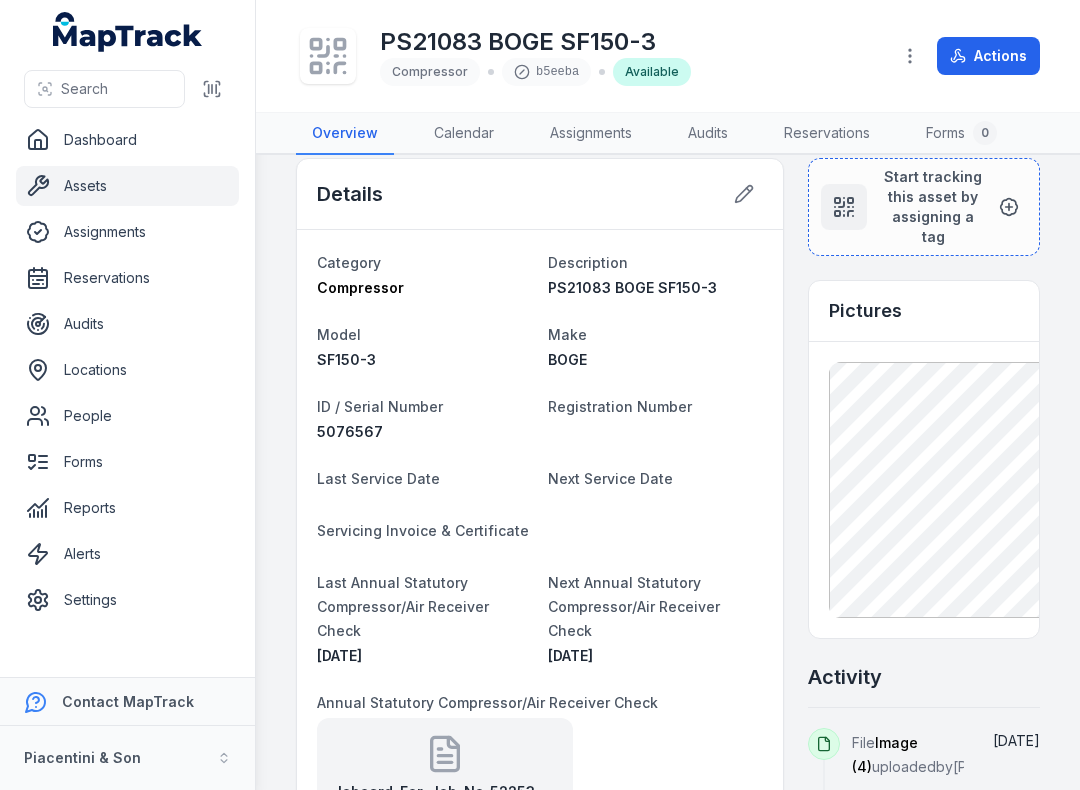 scroll, scrollTop: 32, scrollLeft: 0, axis: vertical 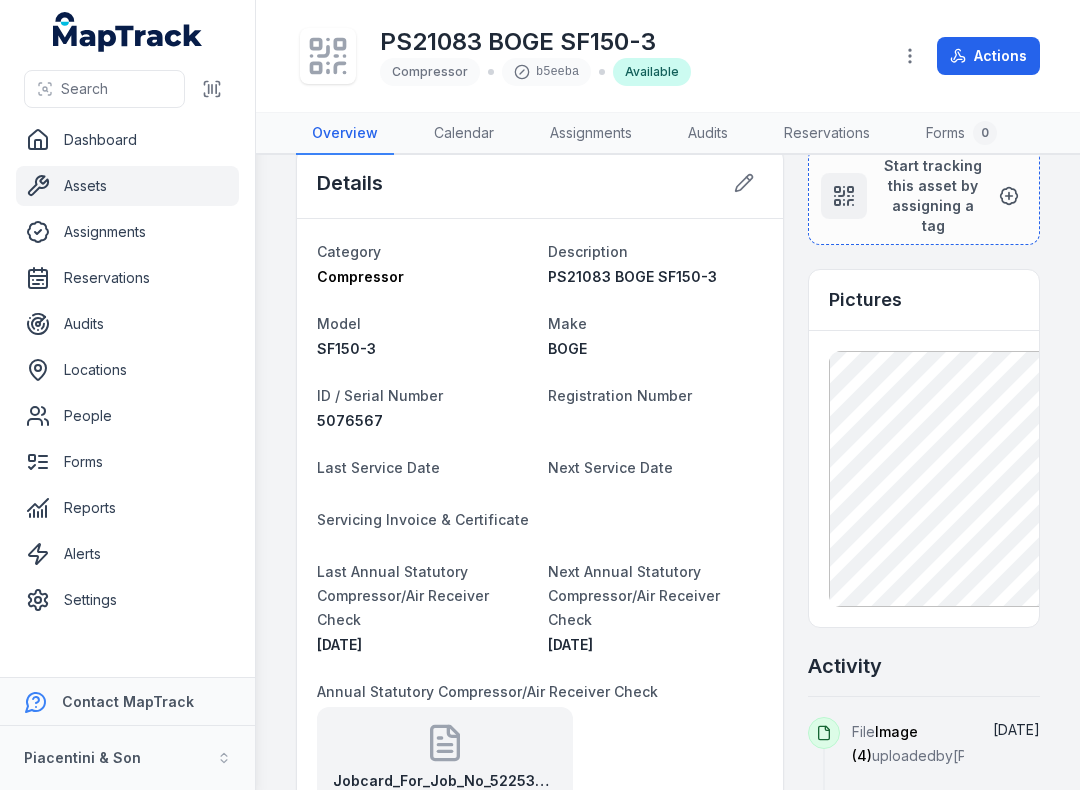 click 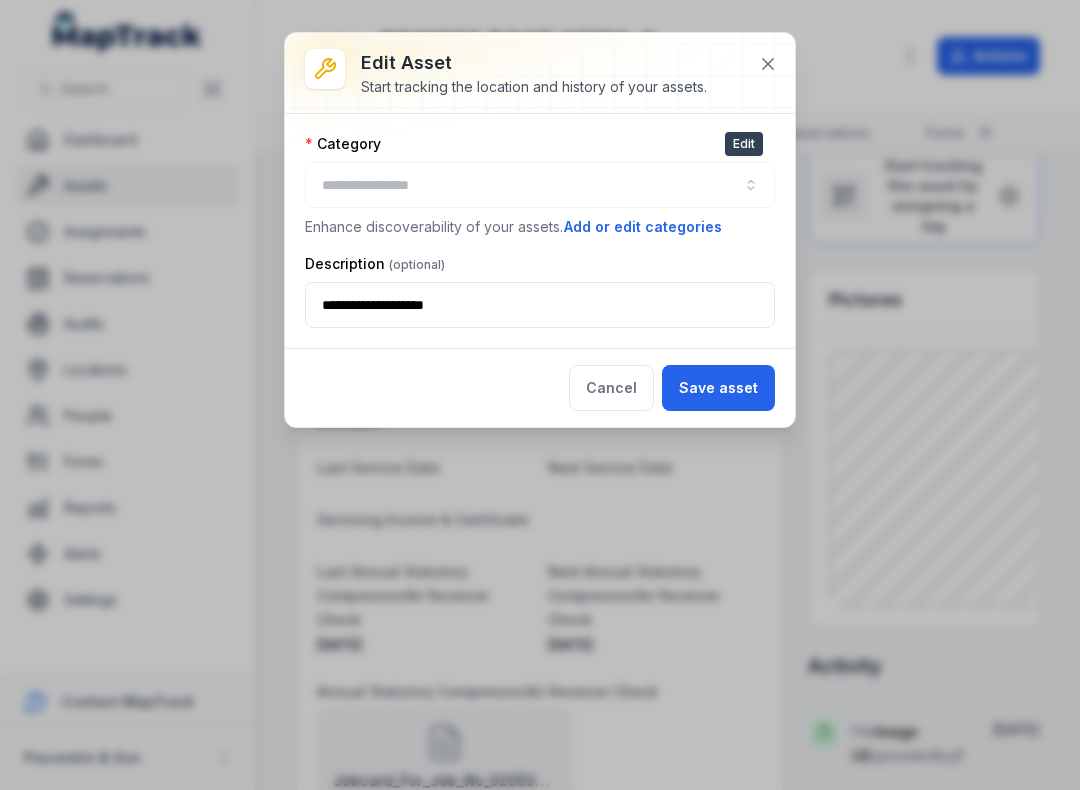 type on "**********" 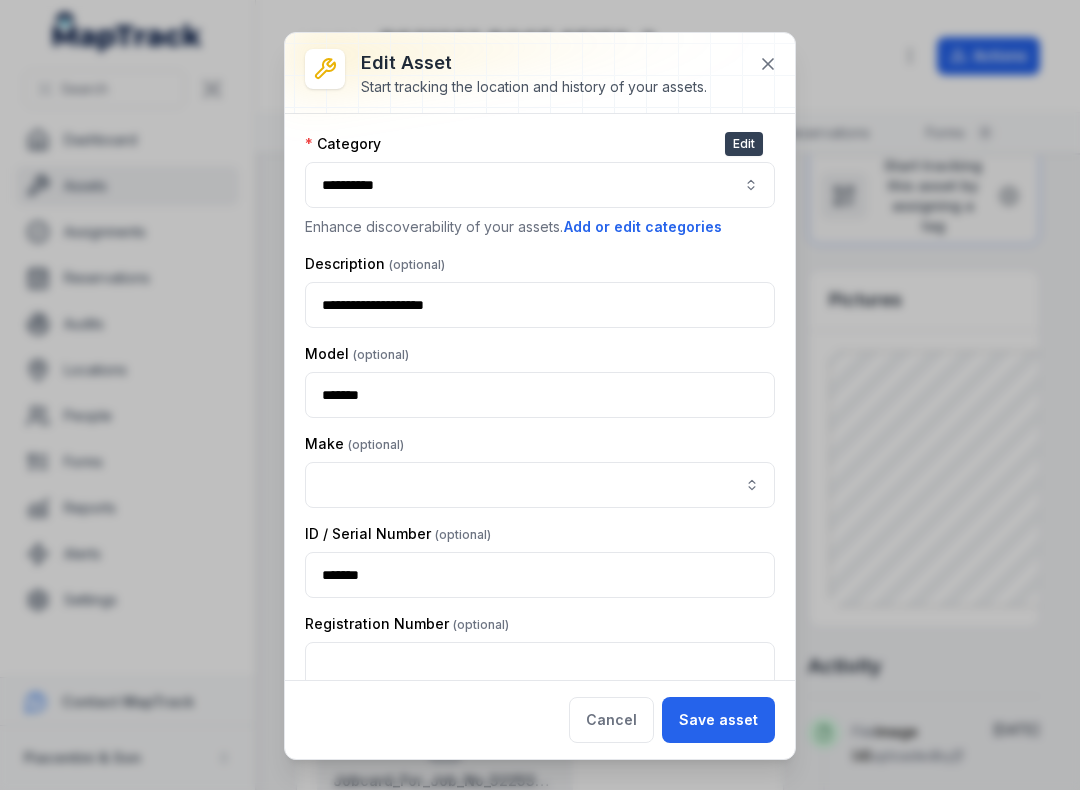 type on "****" 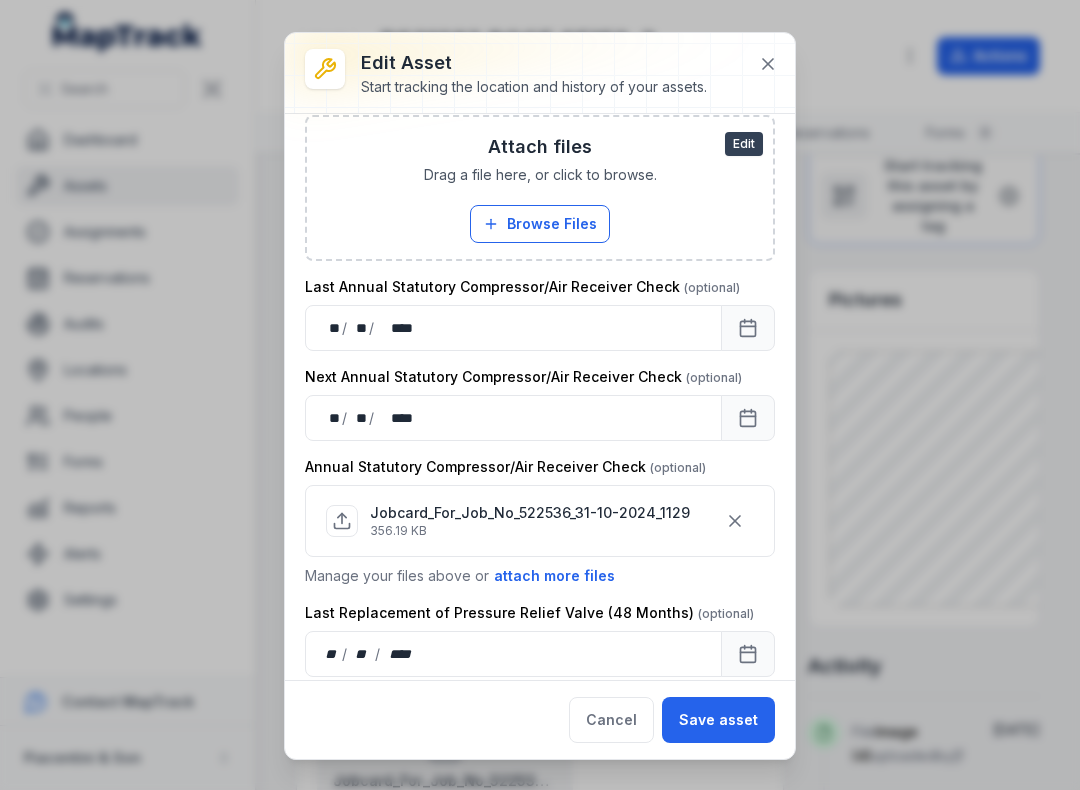 scroll, scrollTop: 795, scrollLeft: 0, axis: vertical 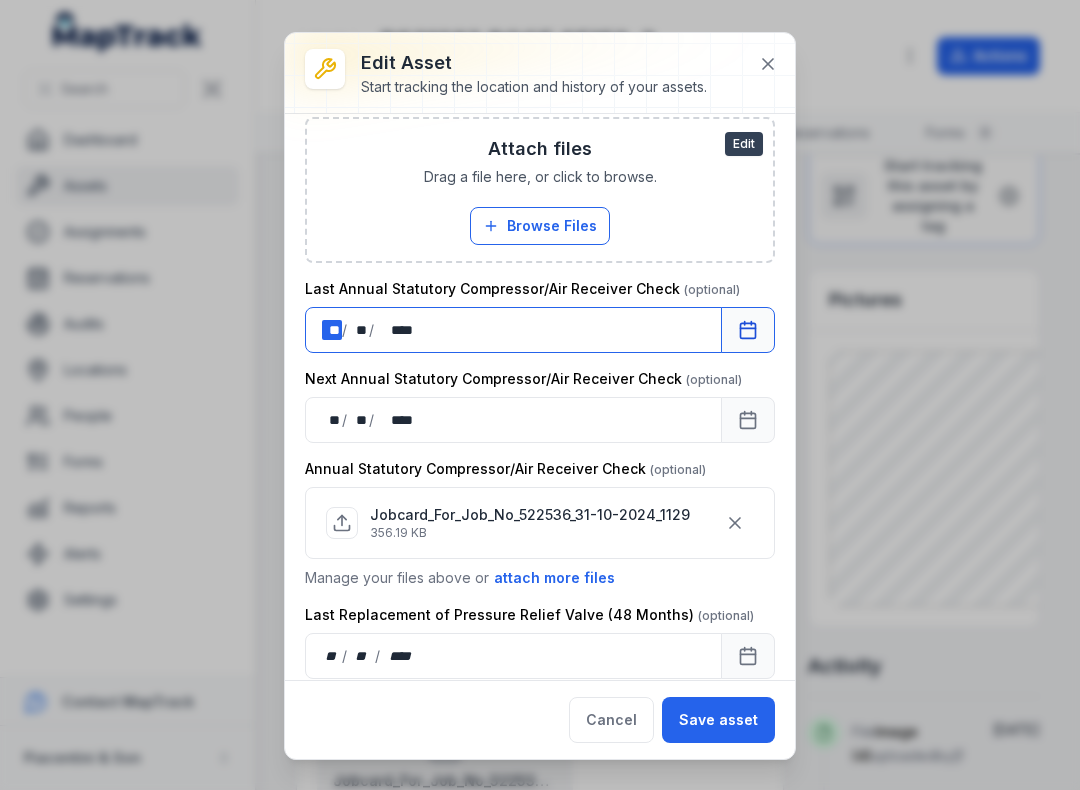click on "** **" at bounding box center [332, 330] 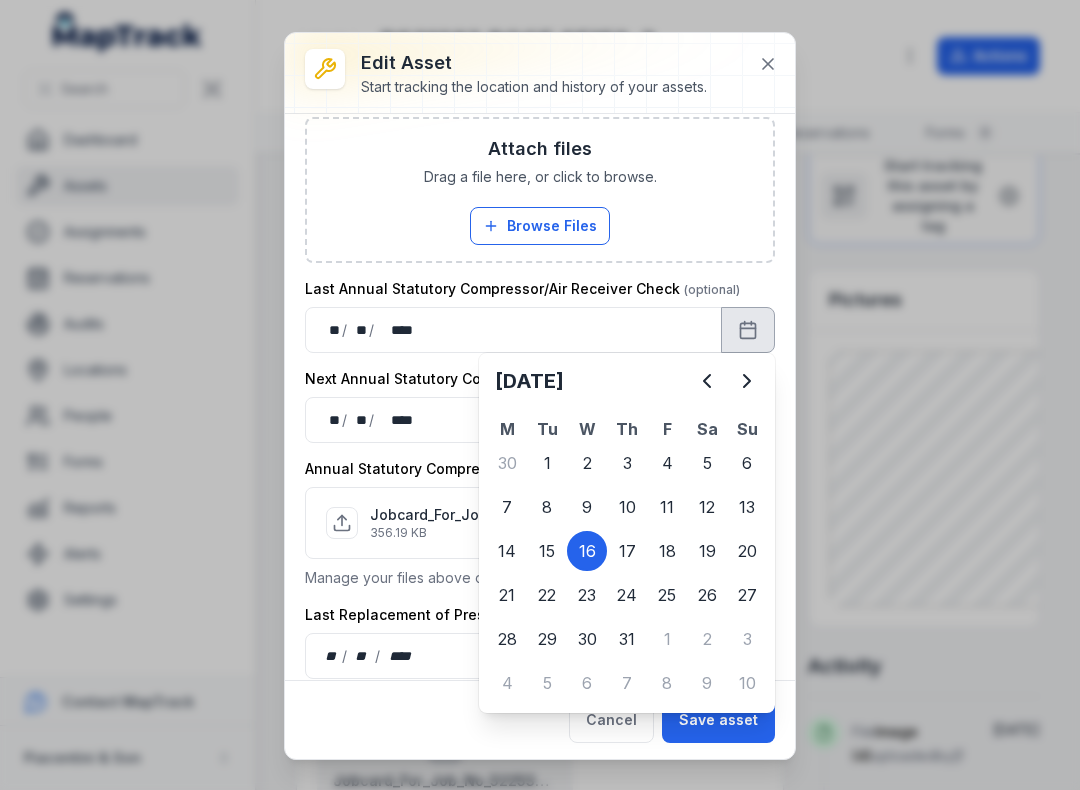 click 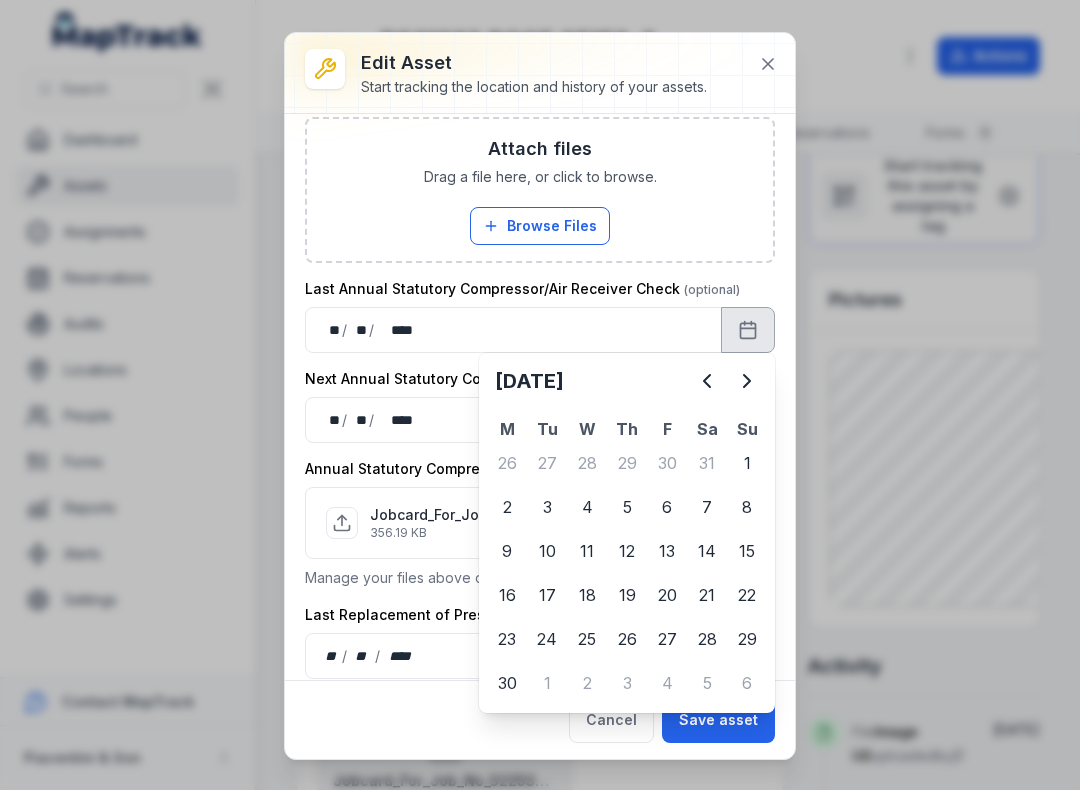 click 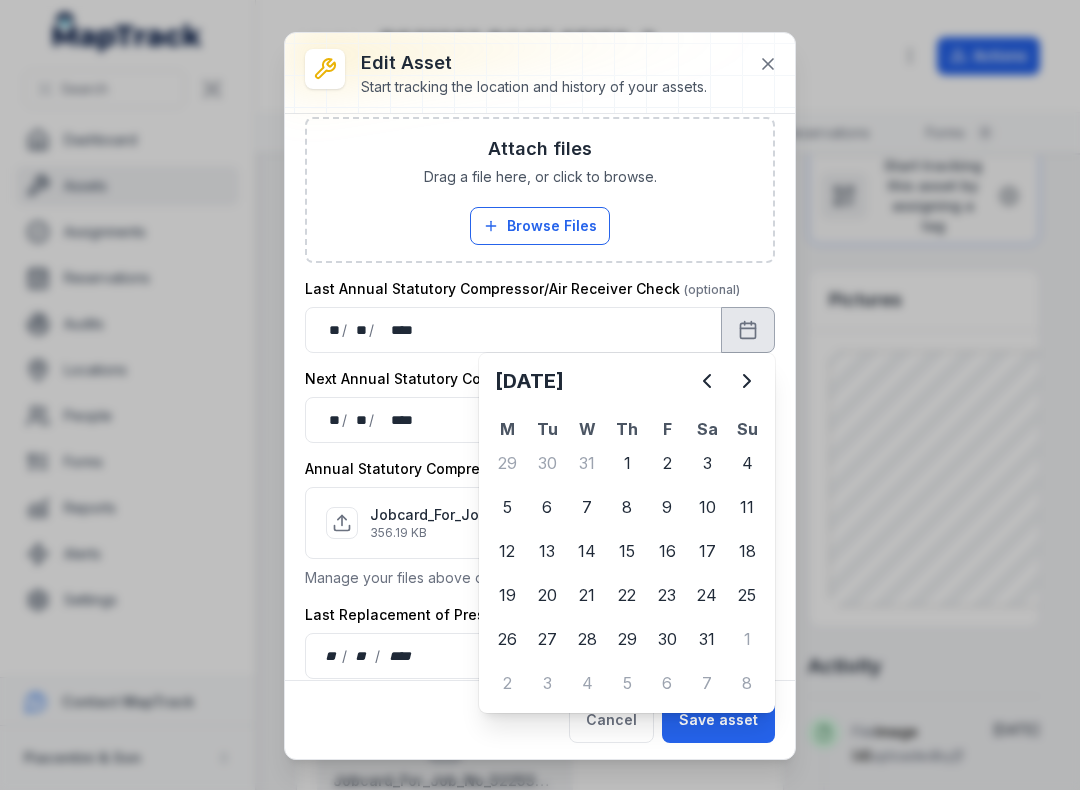 click at bounding box center [747, 381] 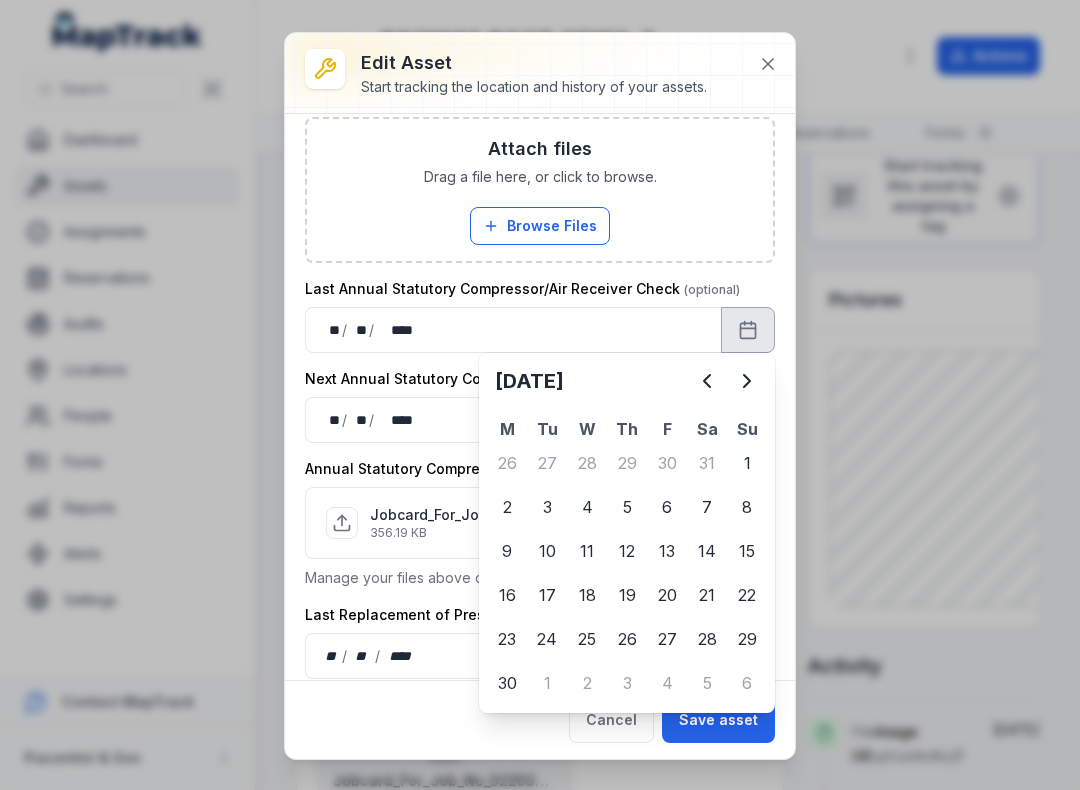 click 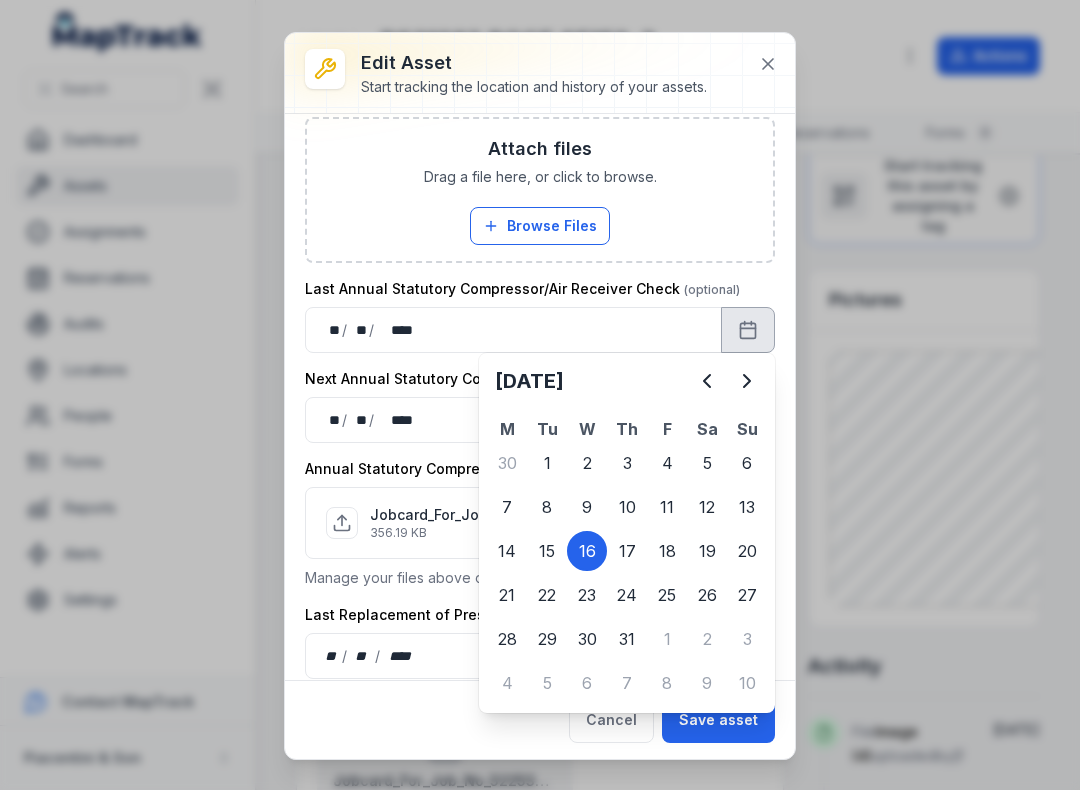 click 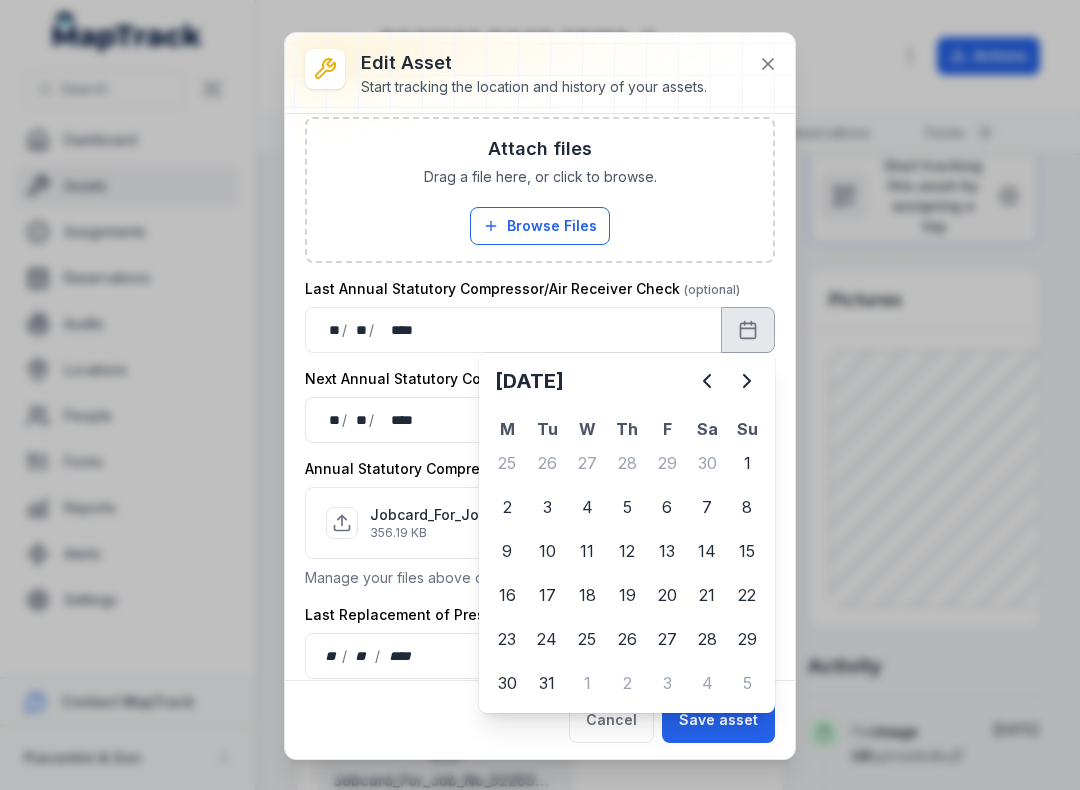 click 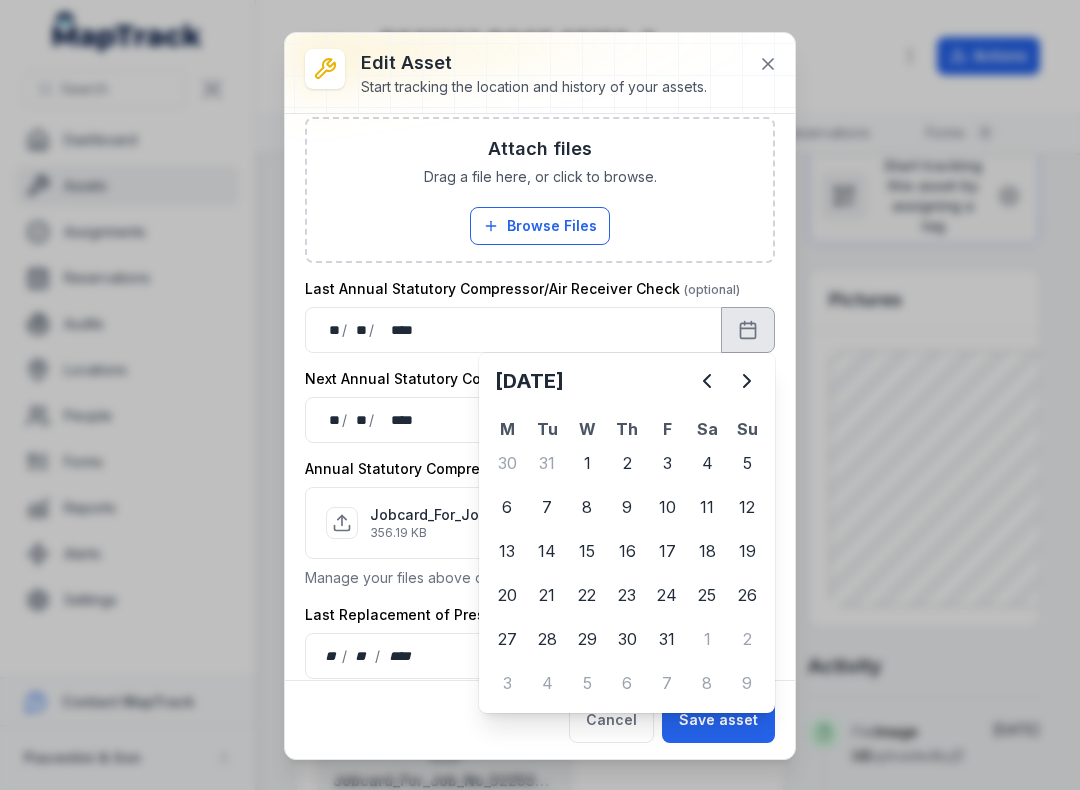 click 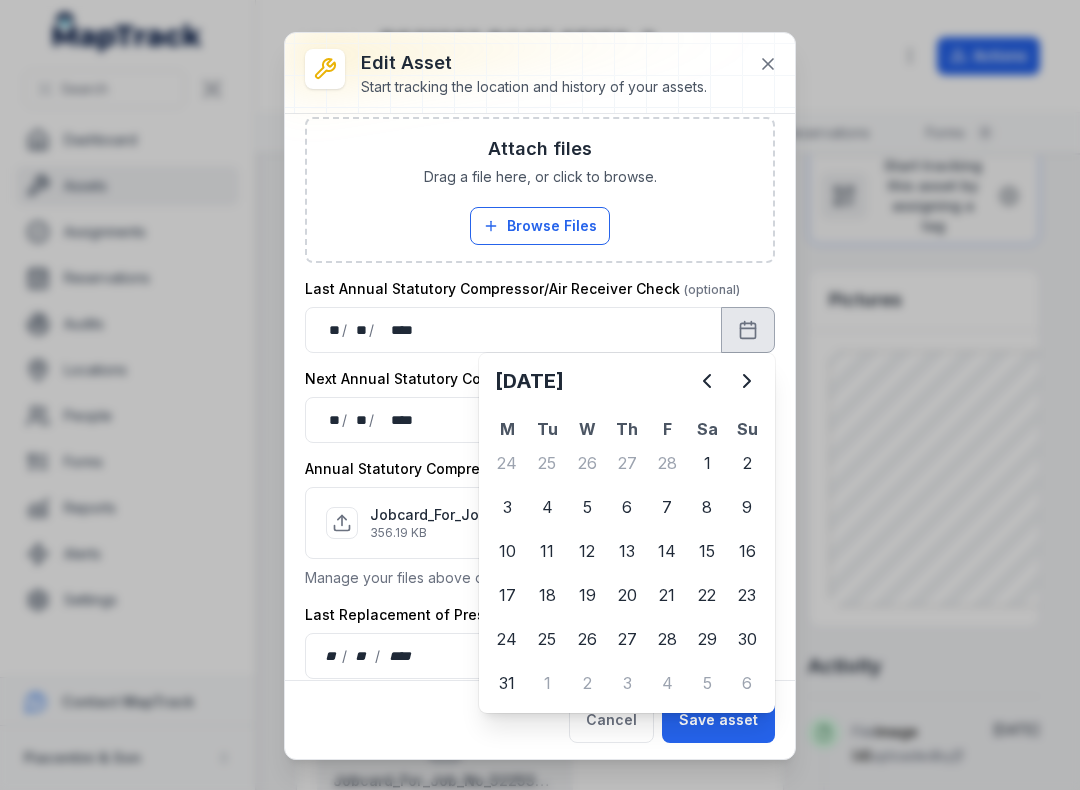 click 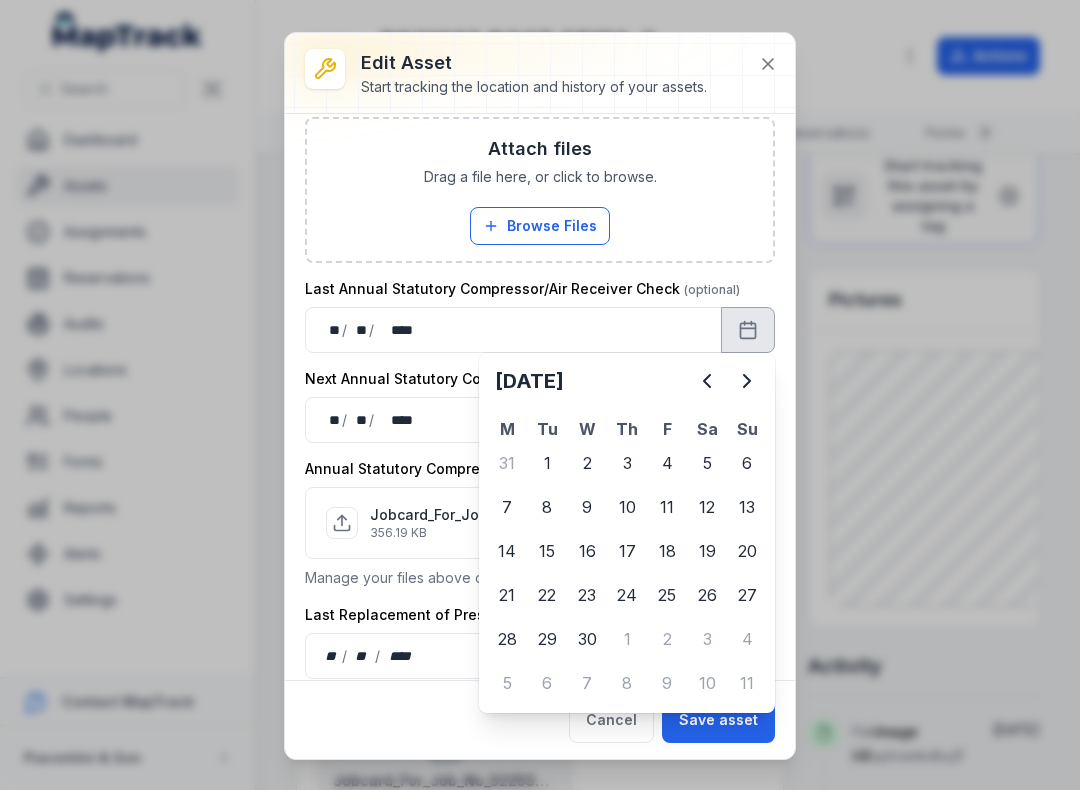 click 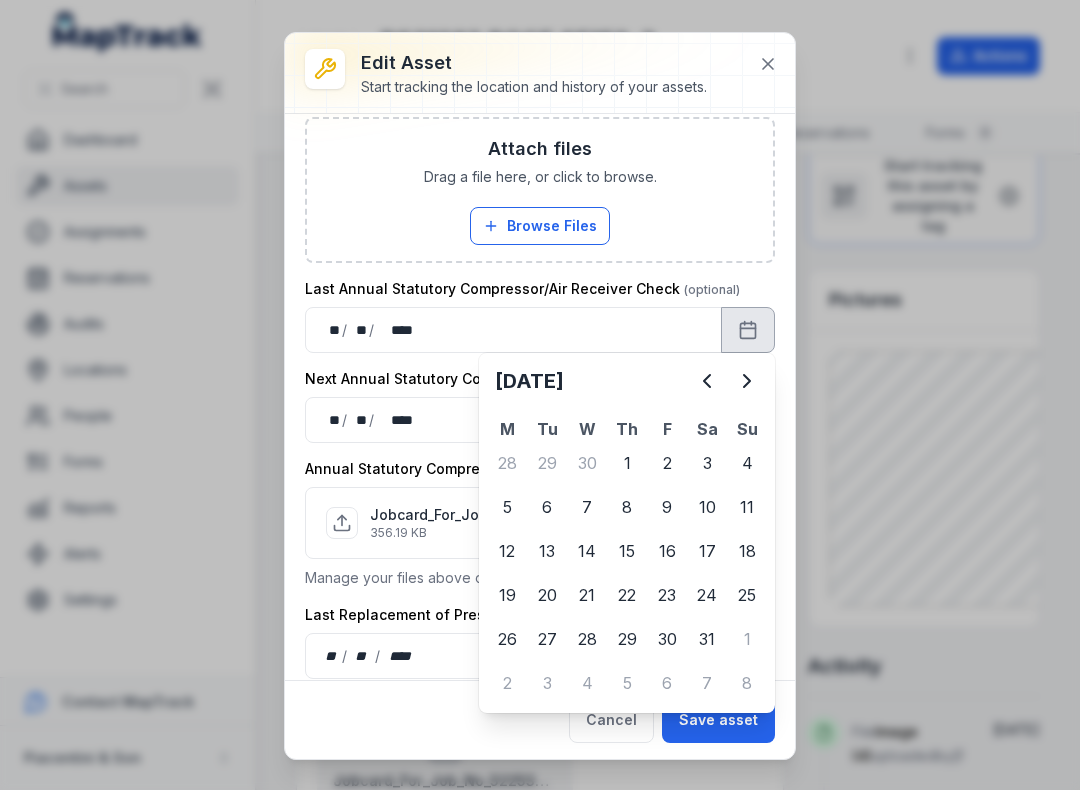 click 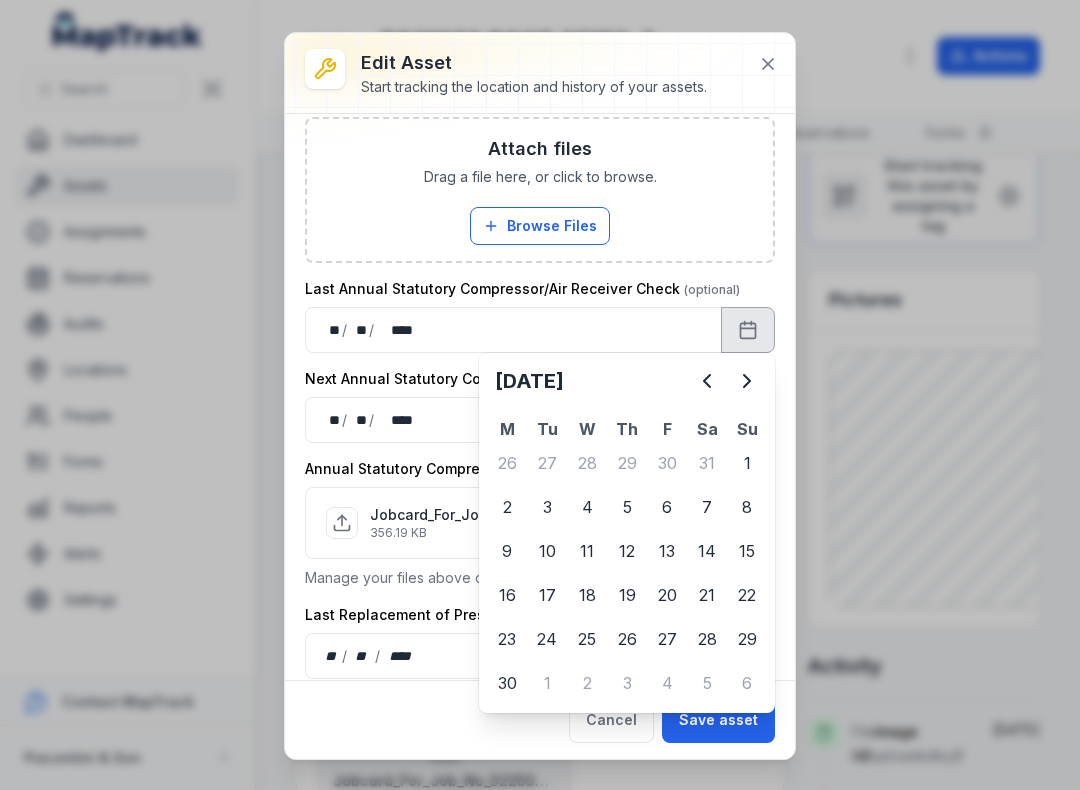 click 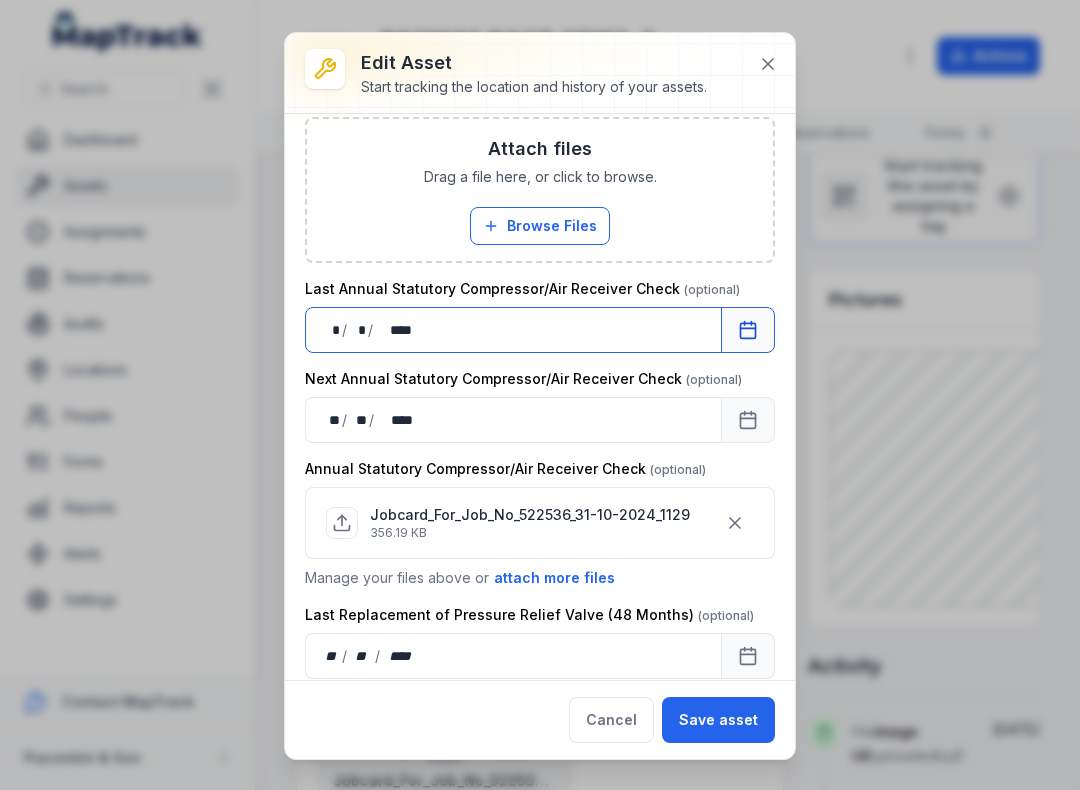 click on "**********" at bounding box center [540, 194] 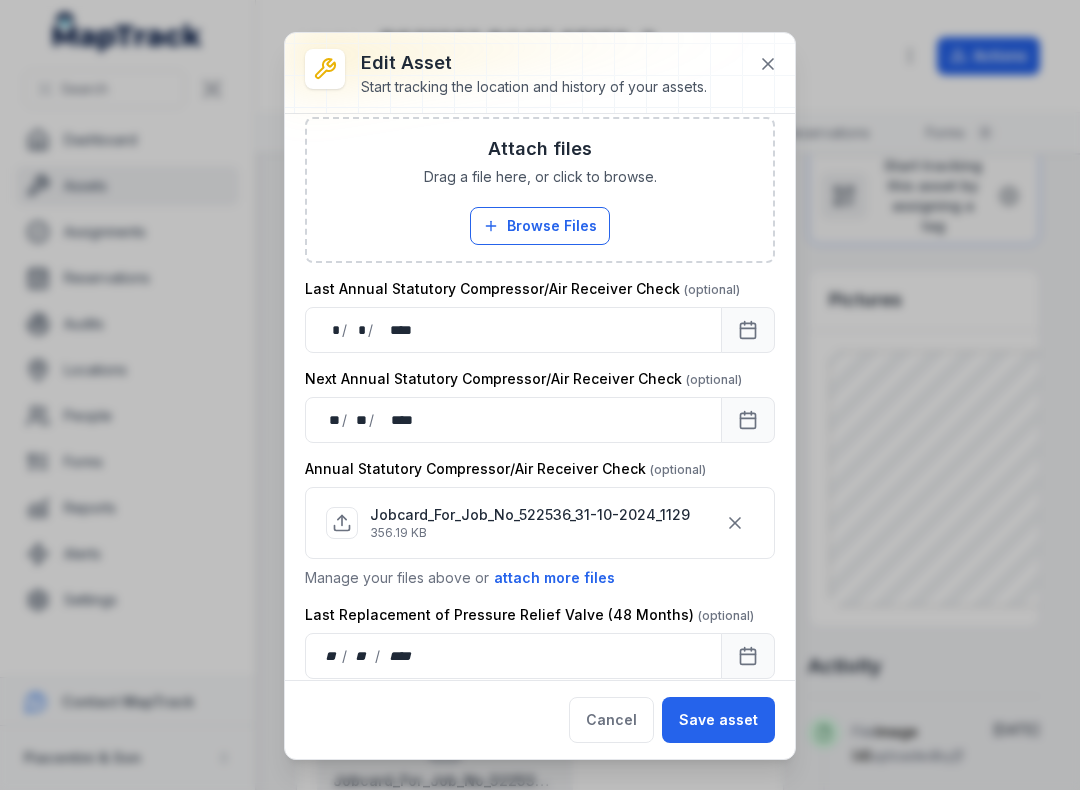 click on "Save asset" at bounding box center [718, 720] 